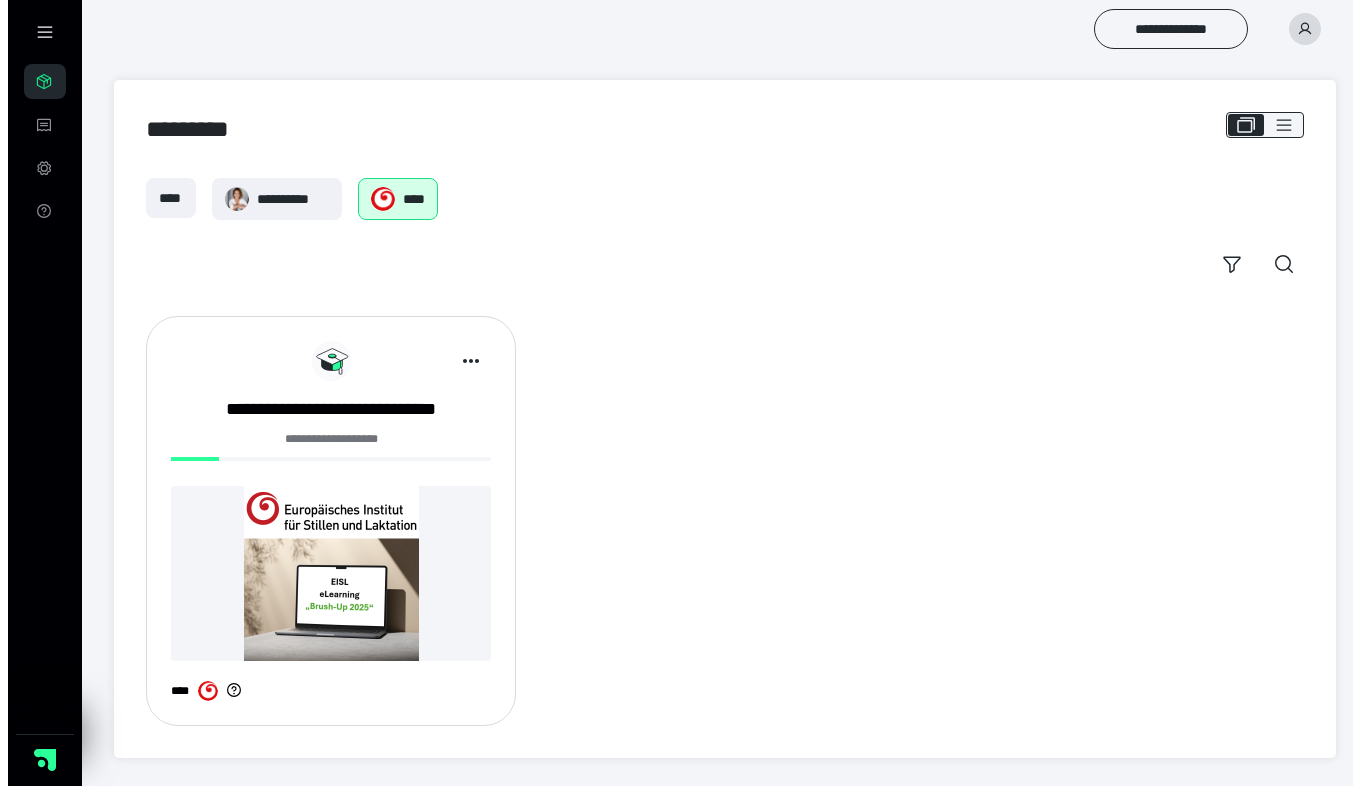 scroll, scrollTop: 0, scrollLeft: 0, axis: both 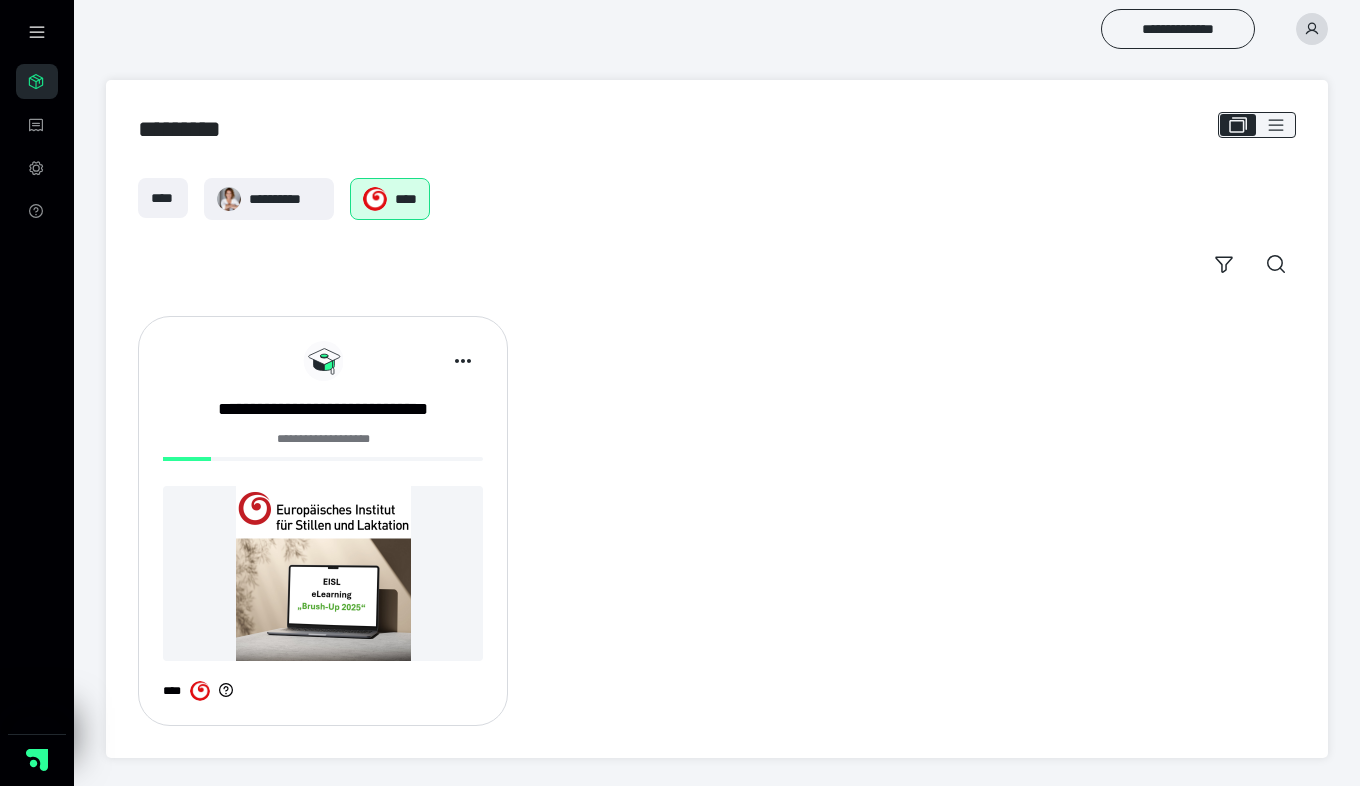 click at bounding box center (323, 573) 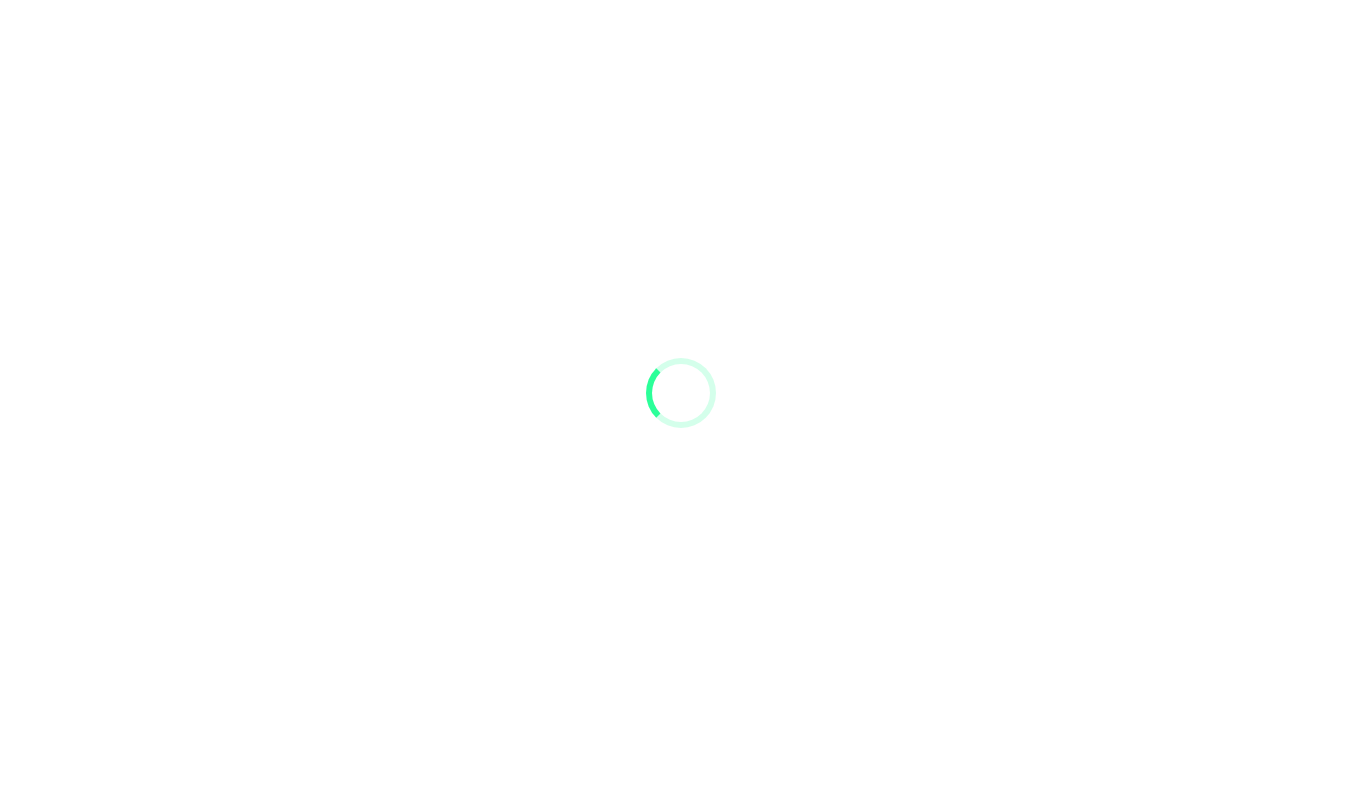 scroll, scrollTop: 0, scrollLeft: 0, axis: both 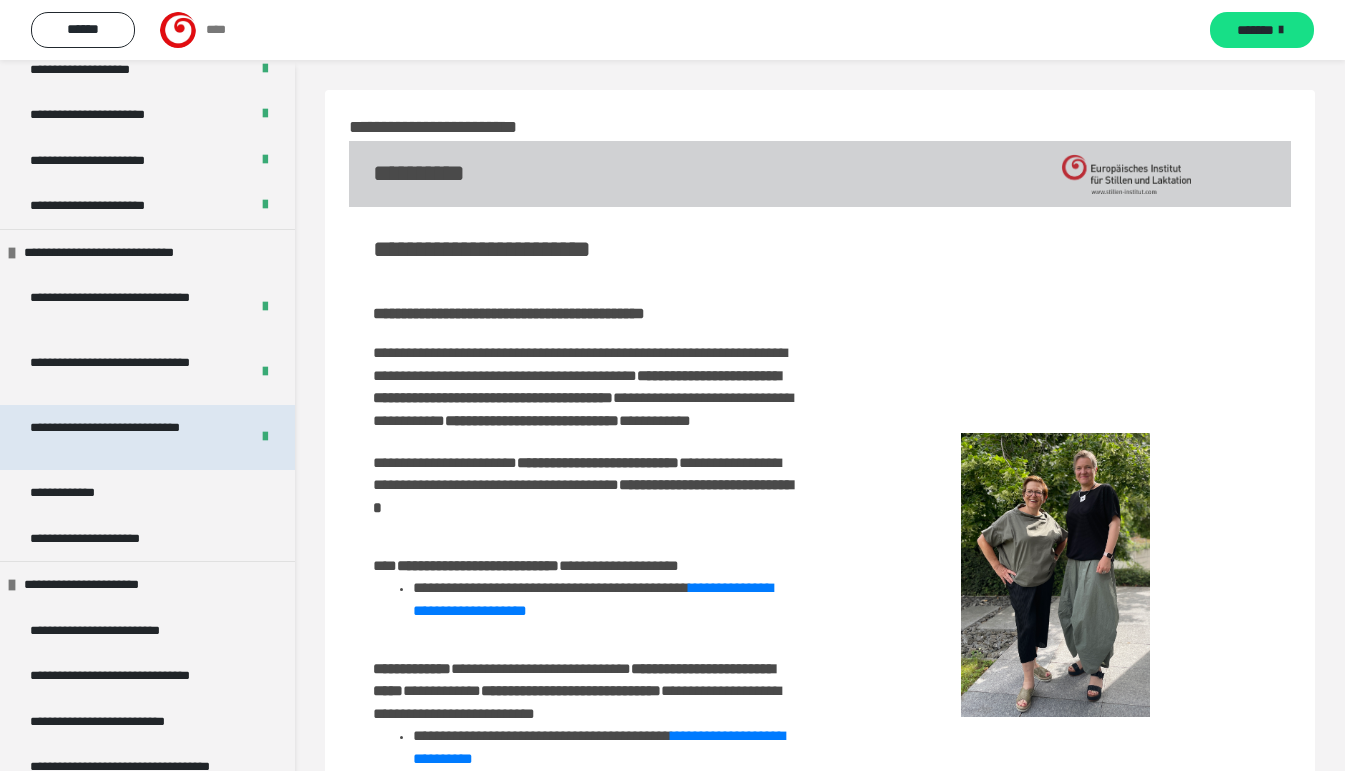 click on "**********" at bounding box center [124, 437] 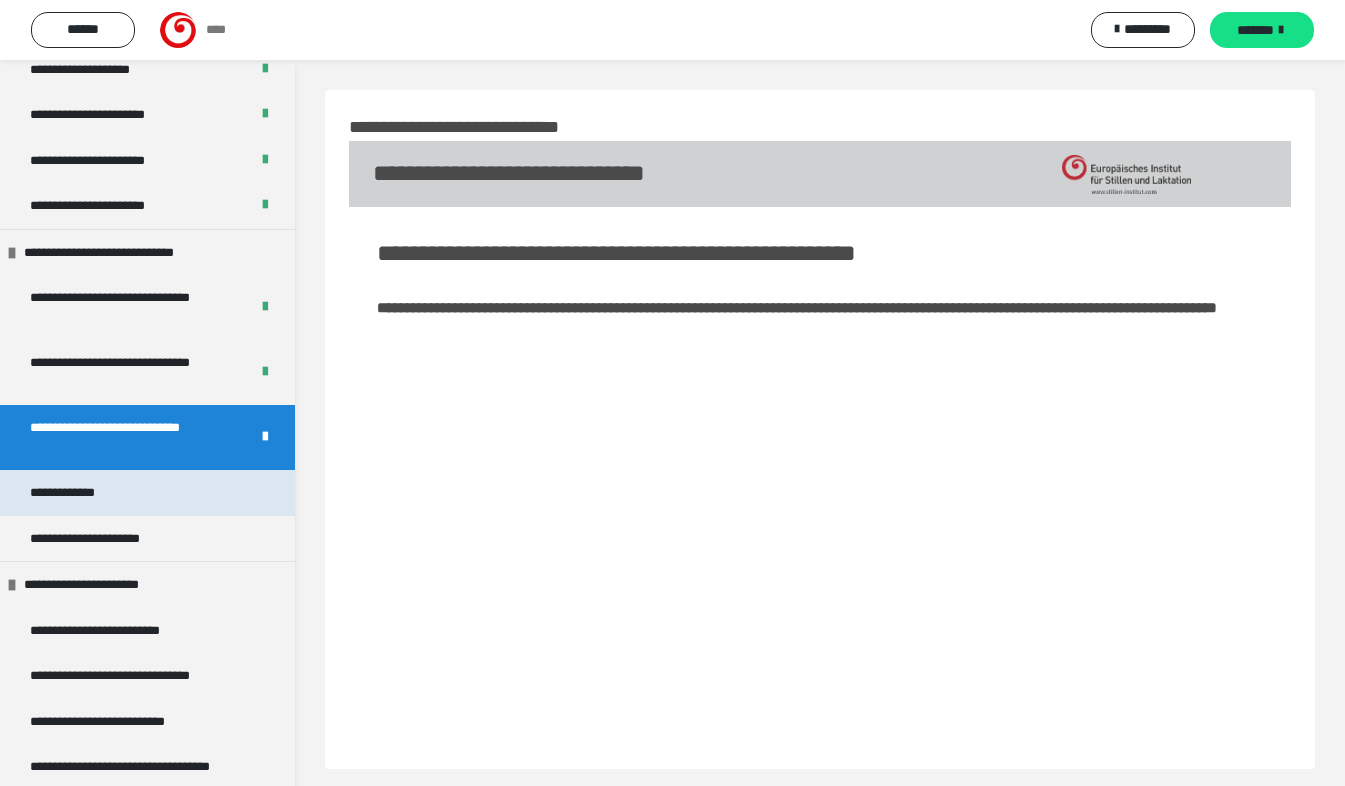 click on "**********" at bounding box center [81, 493] 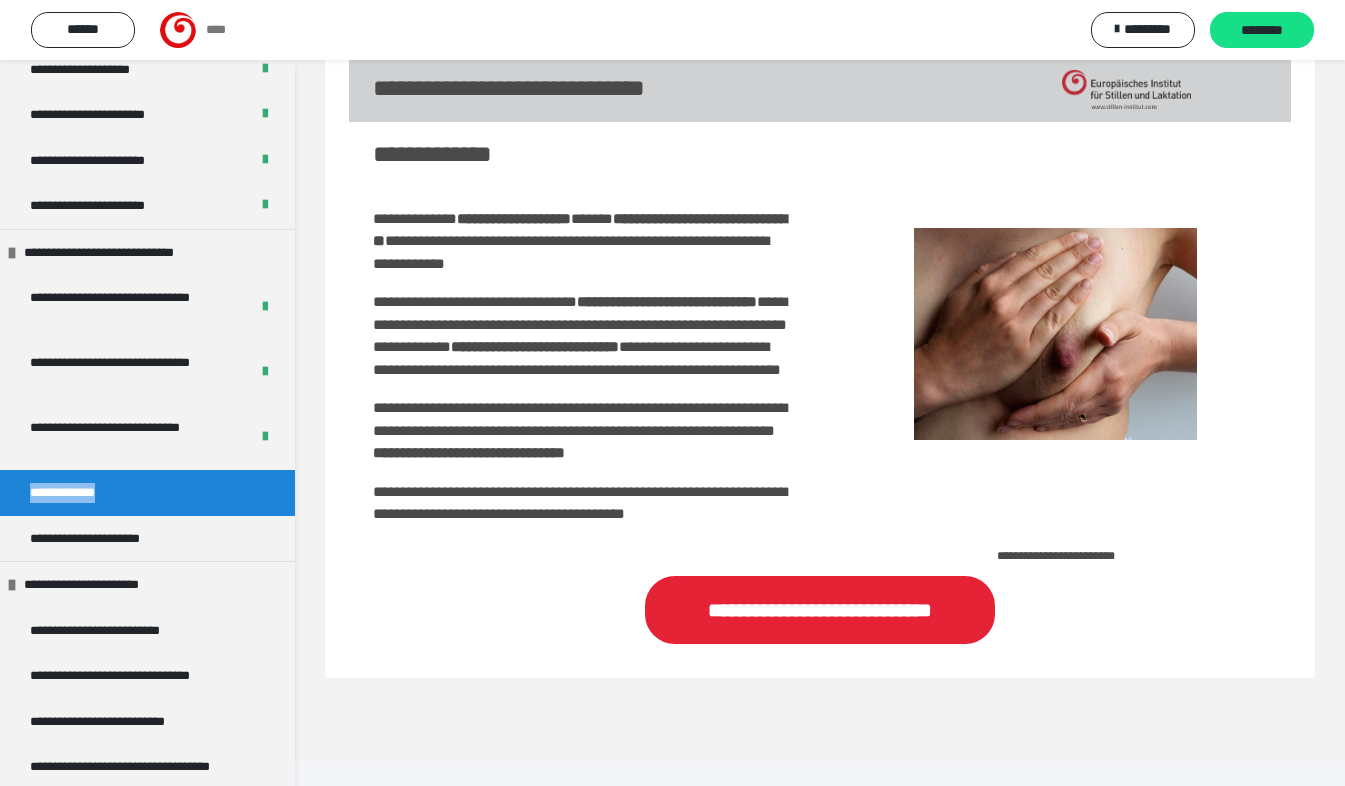 scroll, scrollTop: 97, scrollLeft: 0, axis: vertical 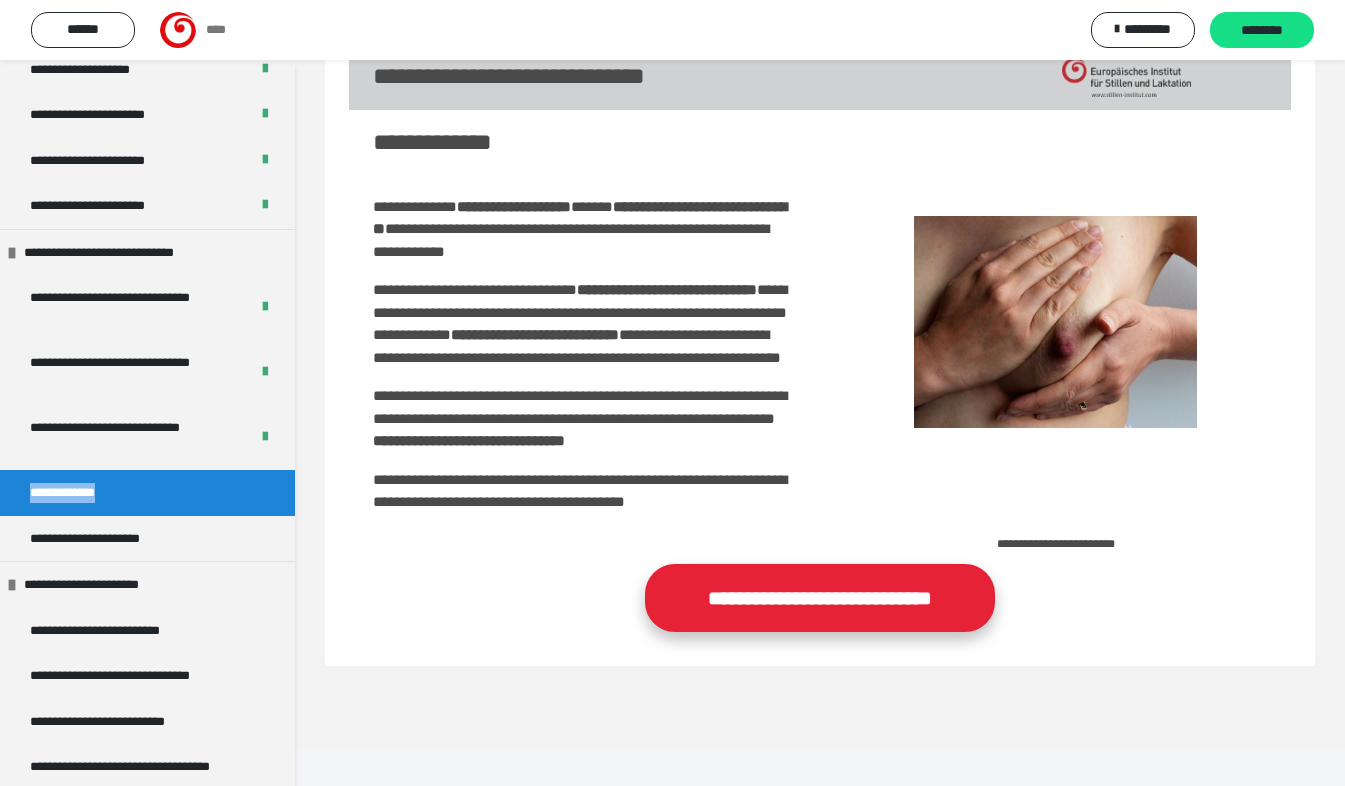 click on "**********" at bounding box center [820, 598] 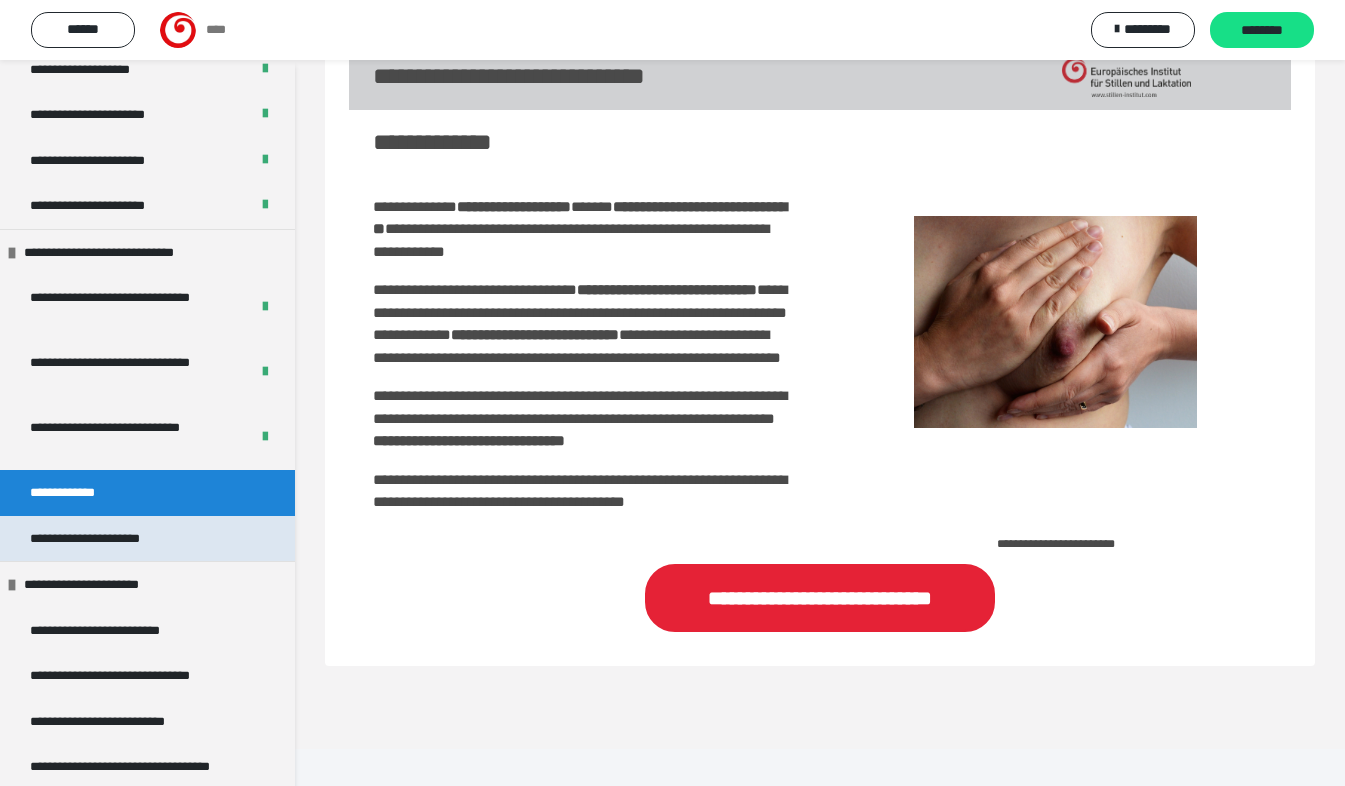 click on "**********" at bounding box center [114, 539] 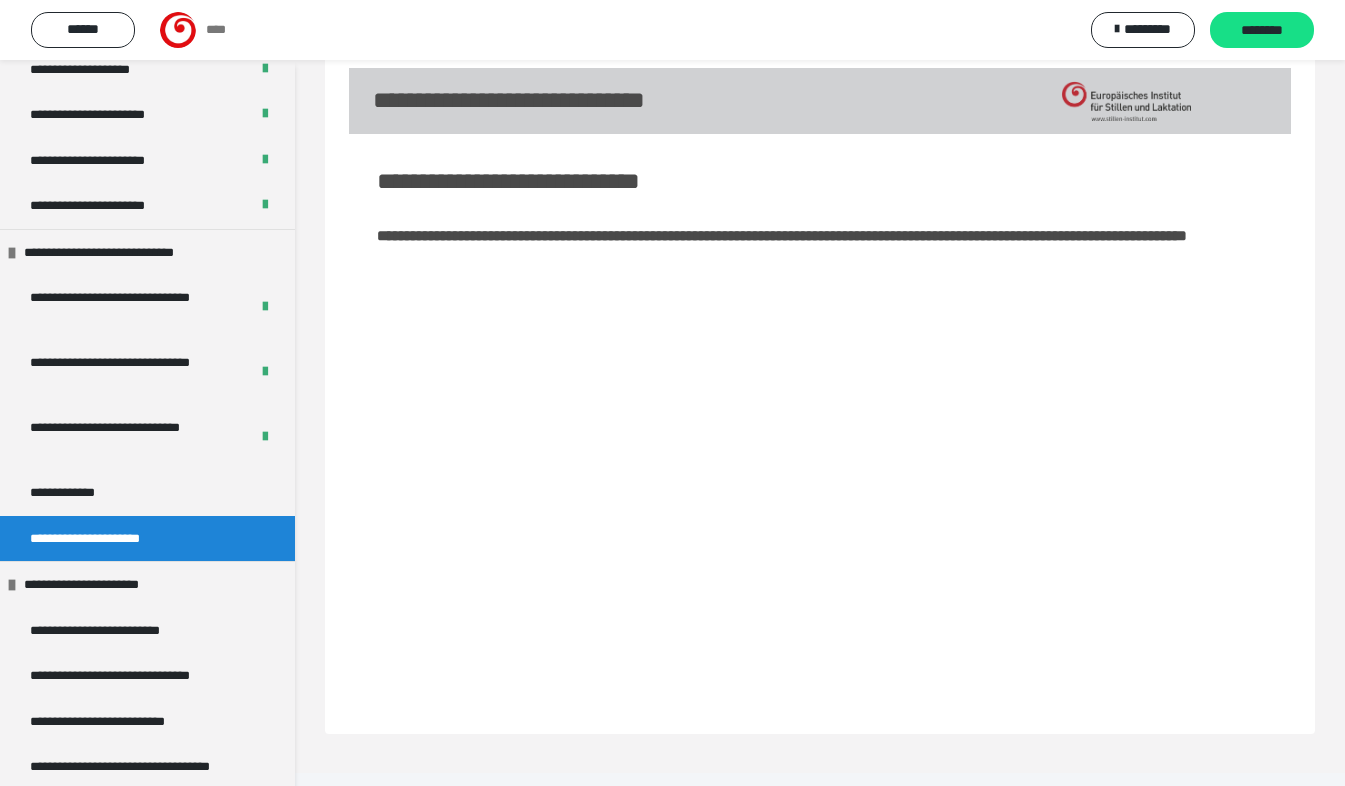 scroll, scrollTop: 86, scrollLeft: 0, axis: vertical 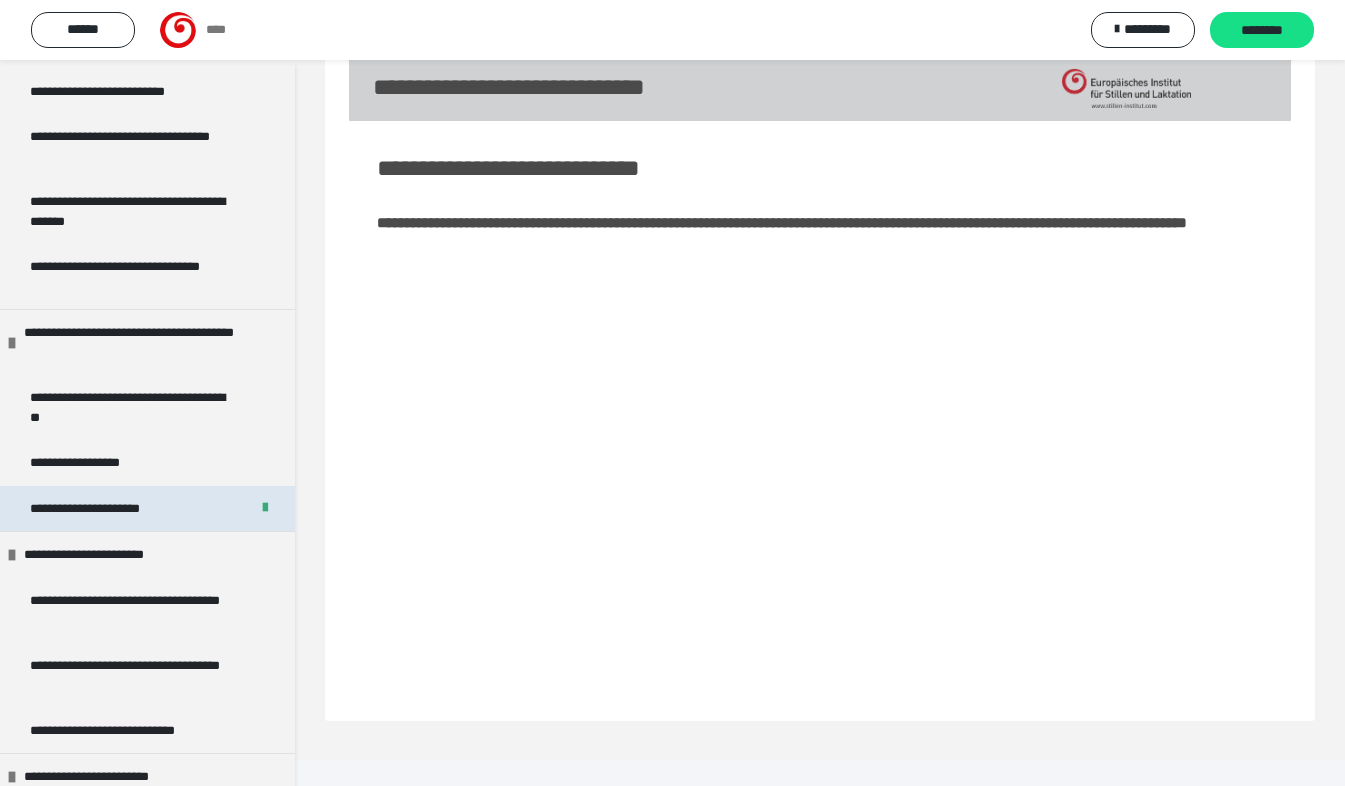 click on "**********" at bounding box center [114, 509] 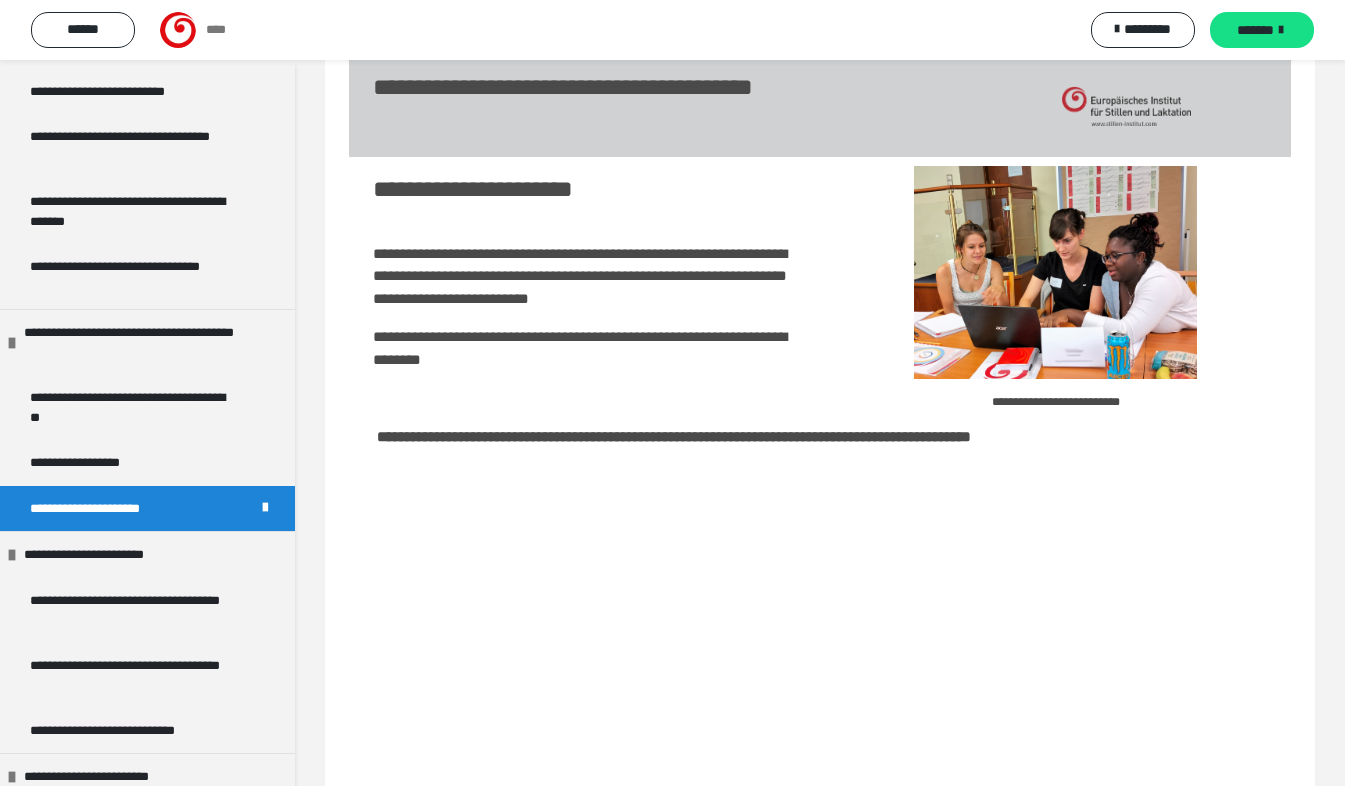scroll, scrollTop: 60, scrollLeft: 0, axis: vertical 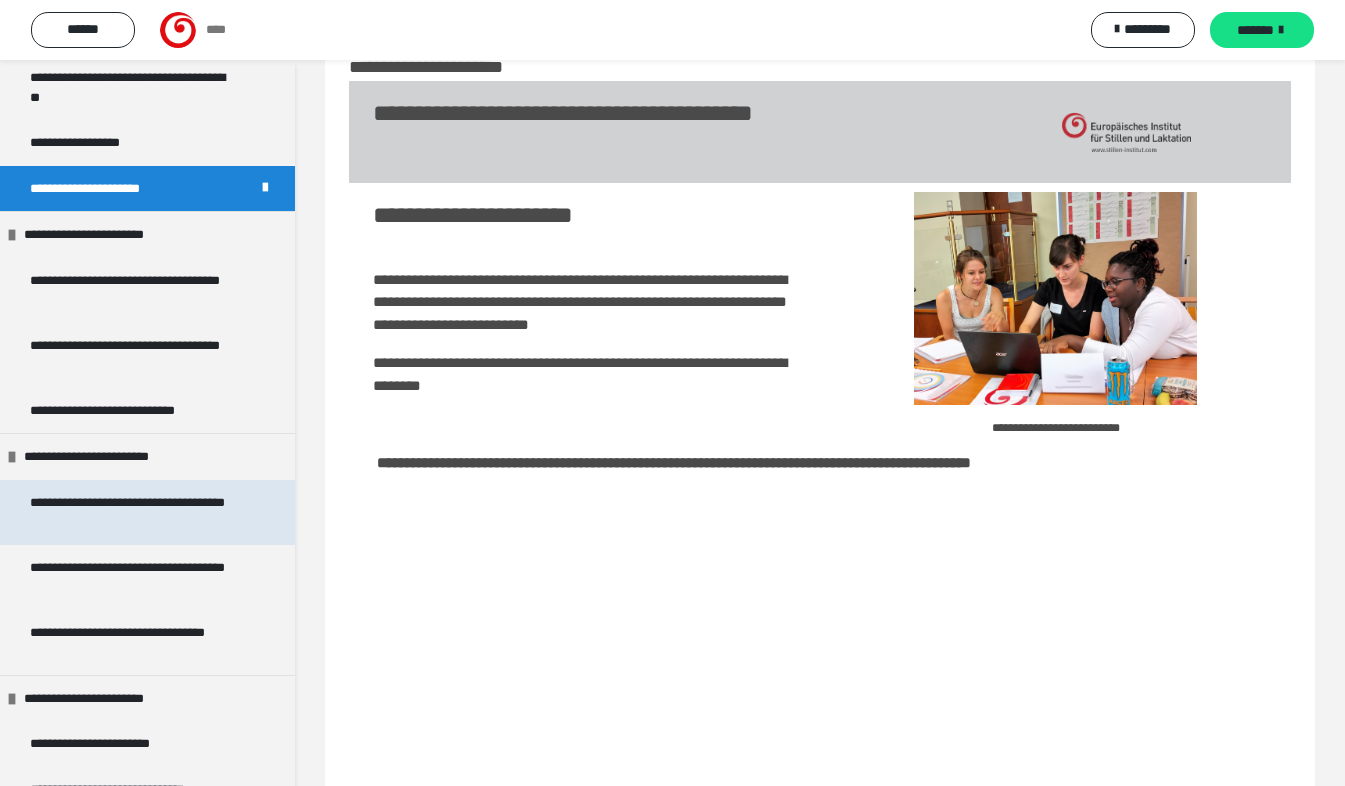 click on "**********" at bounding box center [132, 512] 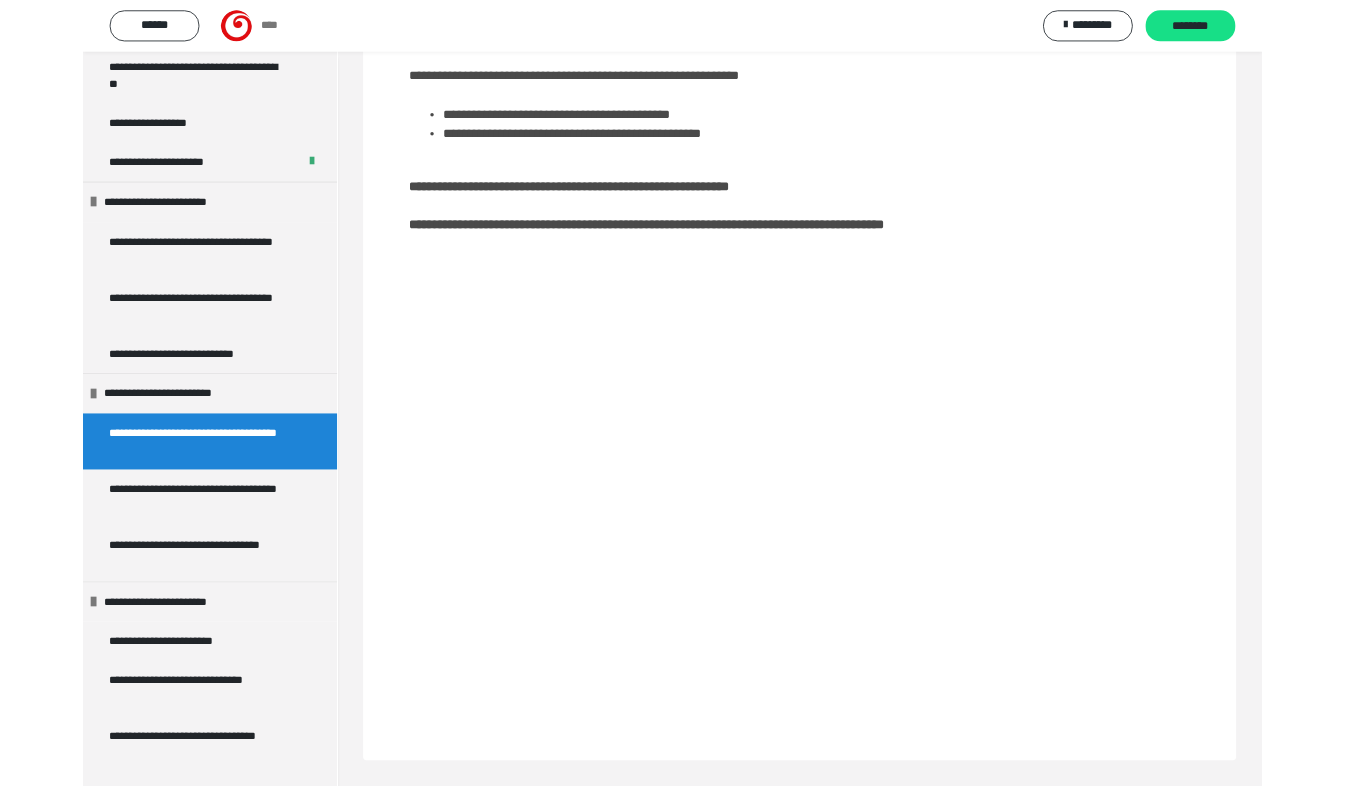 scroll, scrollTop: 220, scrollLeft: 0, axis: vertical 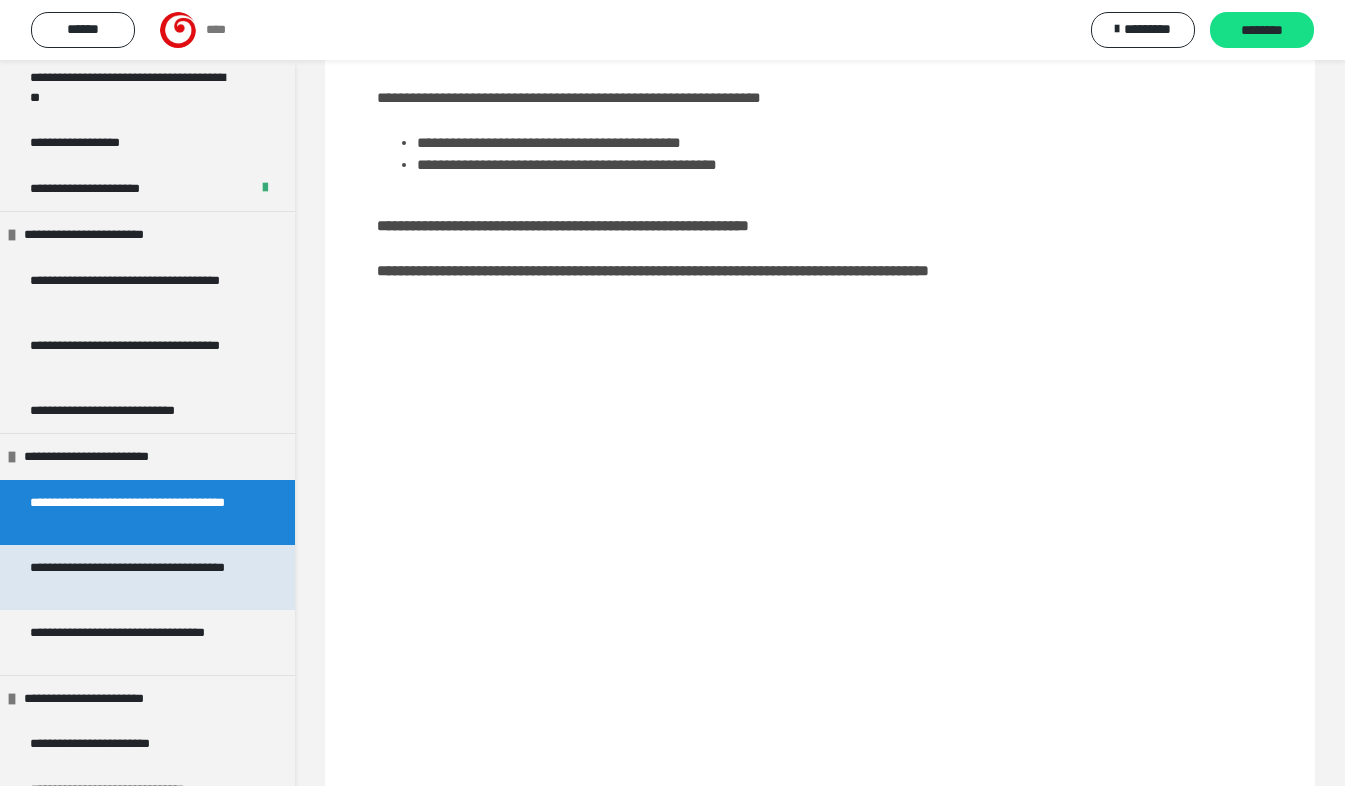click on "**********" at bounding box center (132, 577) 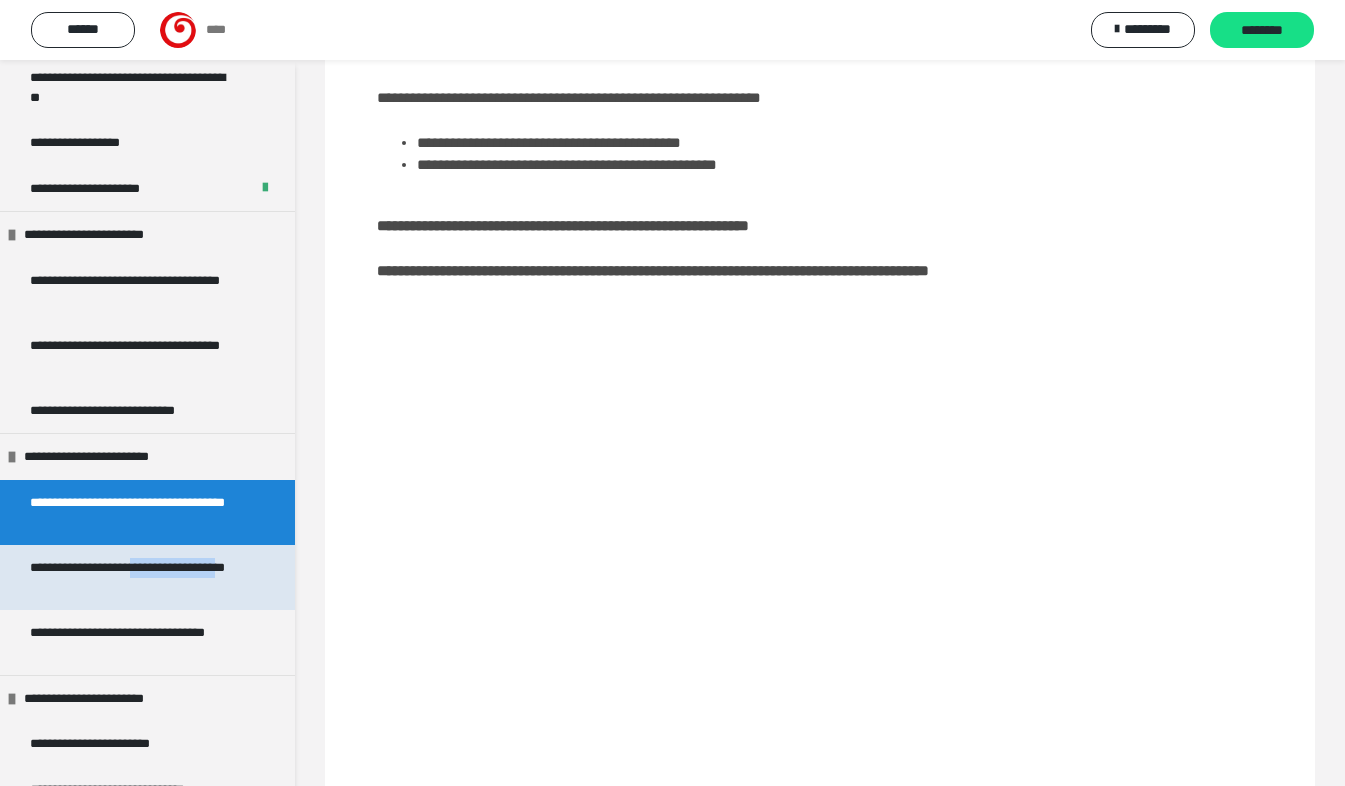 click on "**********" at bounding box center (132, 577) 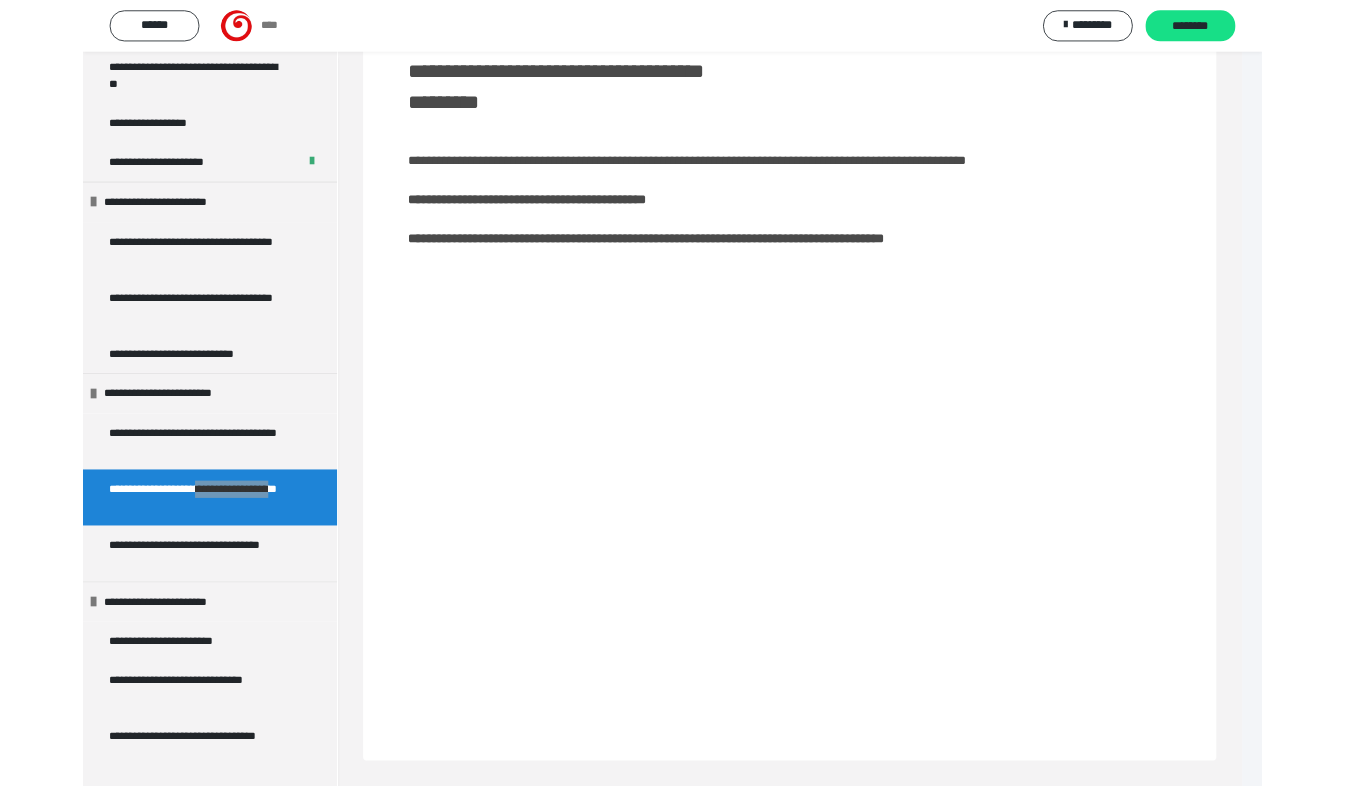 scroll, scrollTop: 175, scrollLeft: 0, axis: vertical 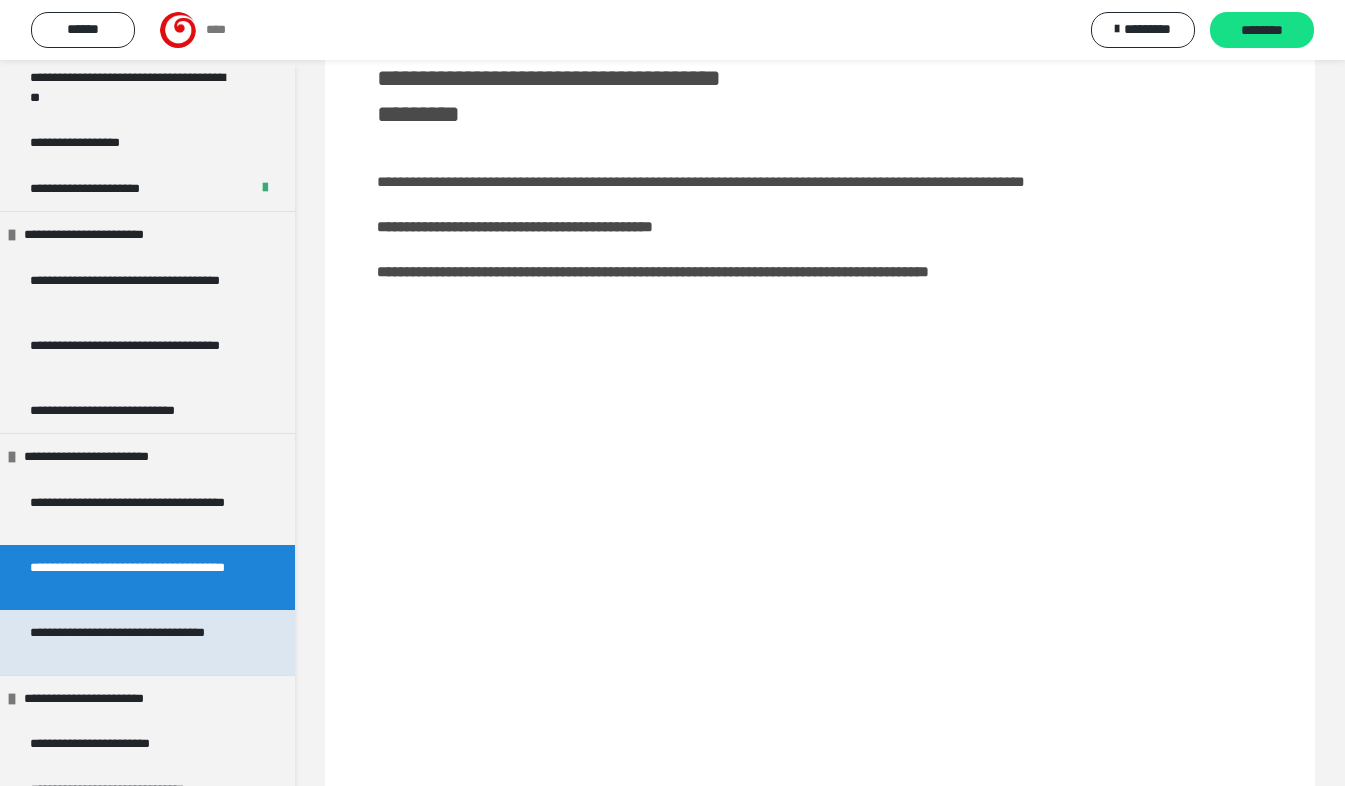 click on "**********" at bounding box center (132, 642) 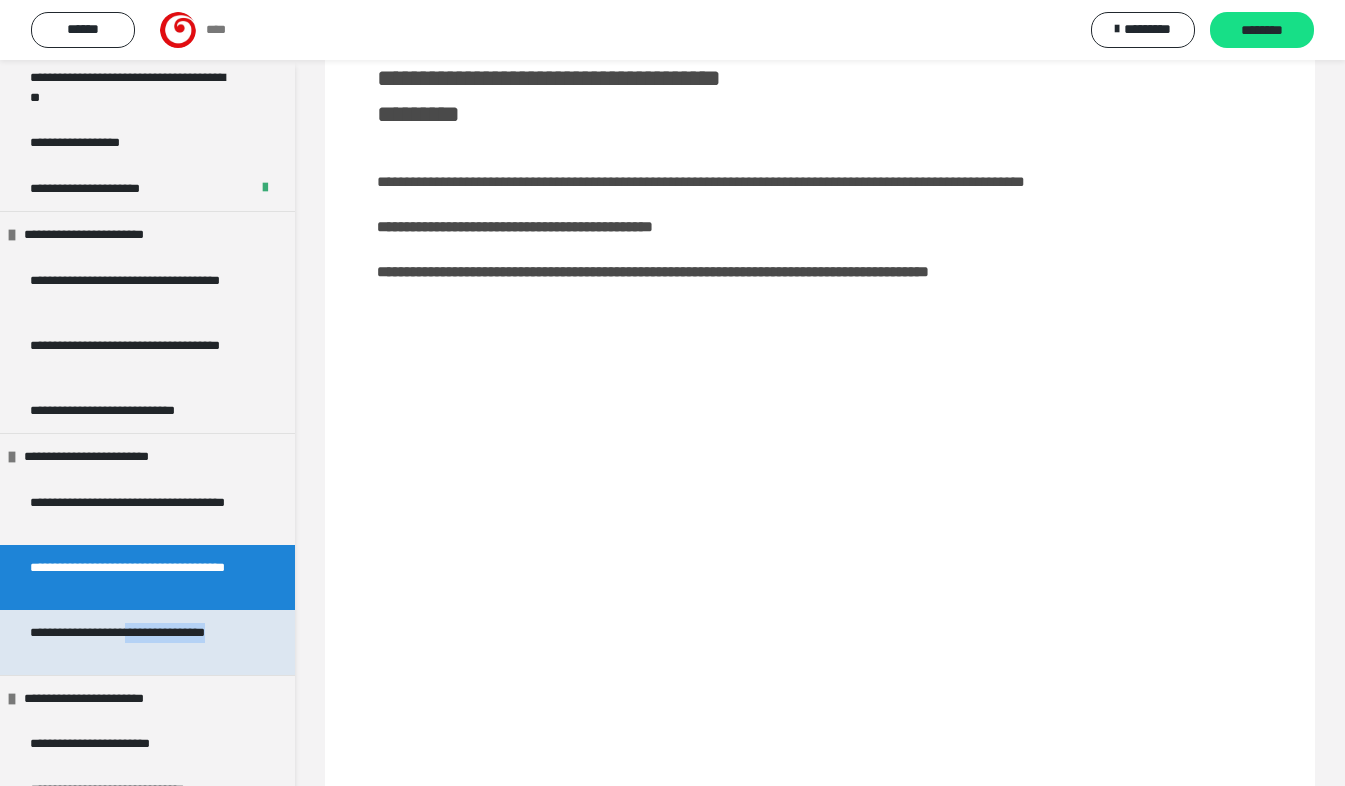 click on "**********" at bounding box center (132, 642) 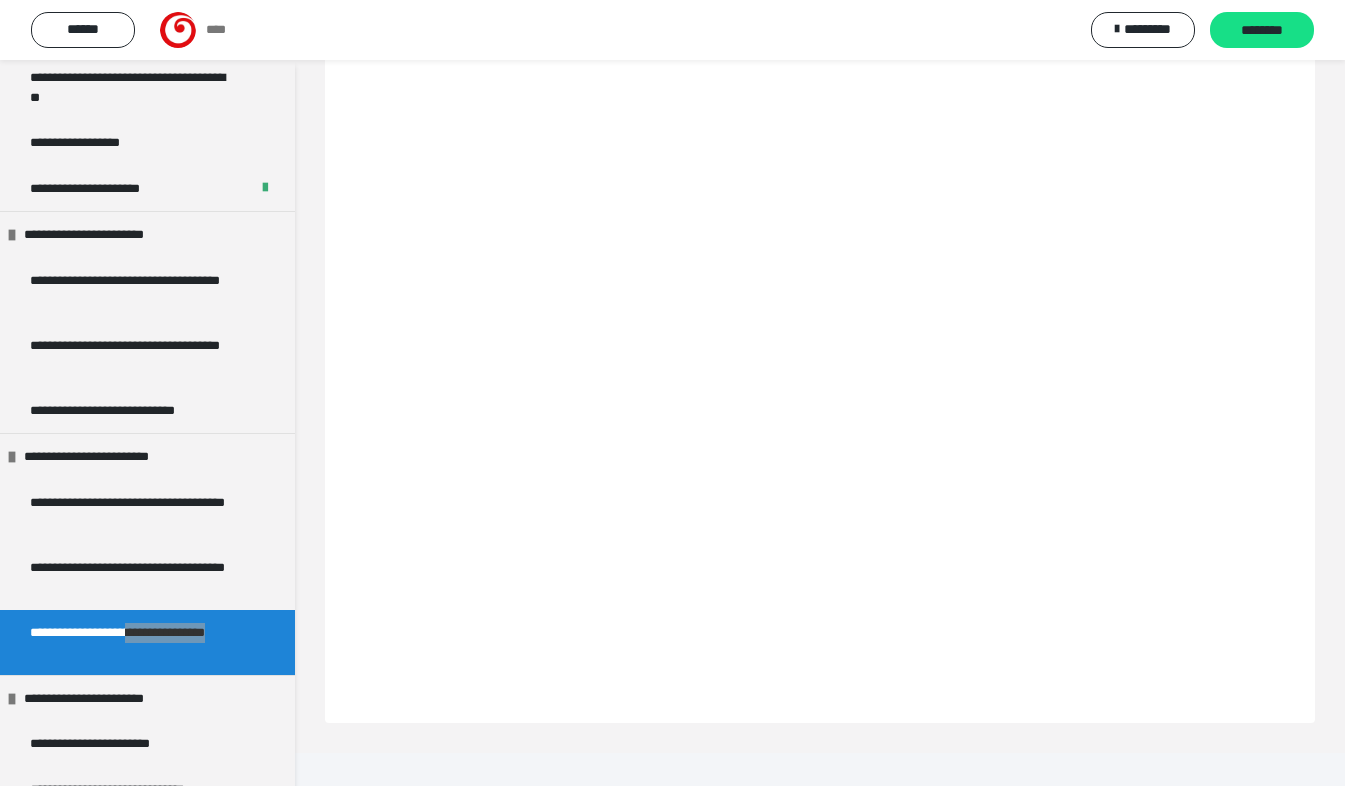 scroll, scrollTop: 510, scrollLeft: 0, axis: vertical 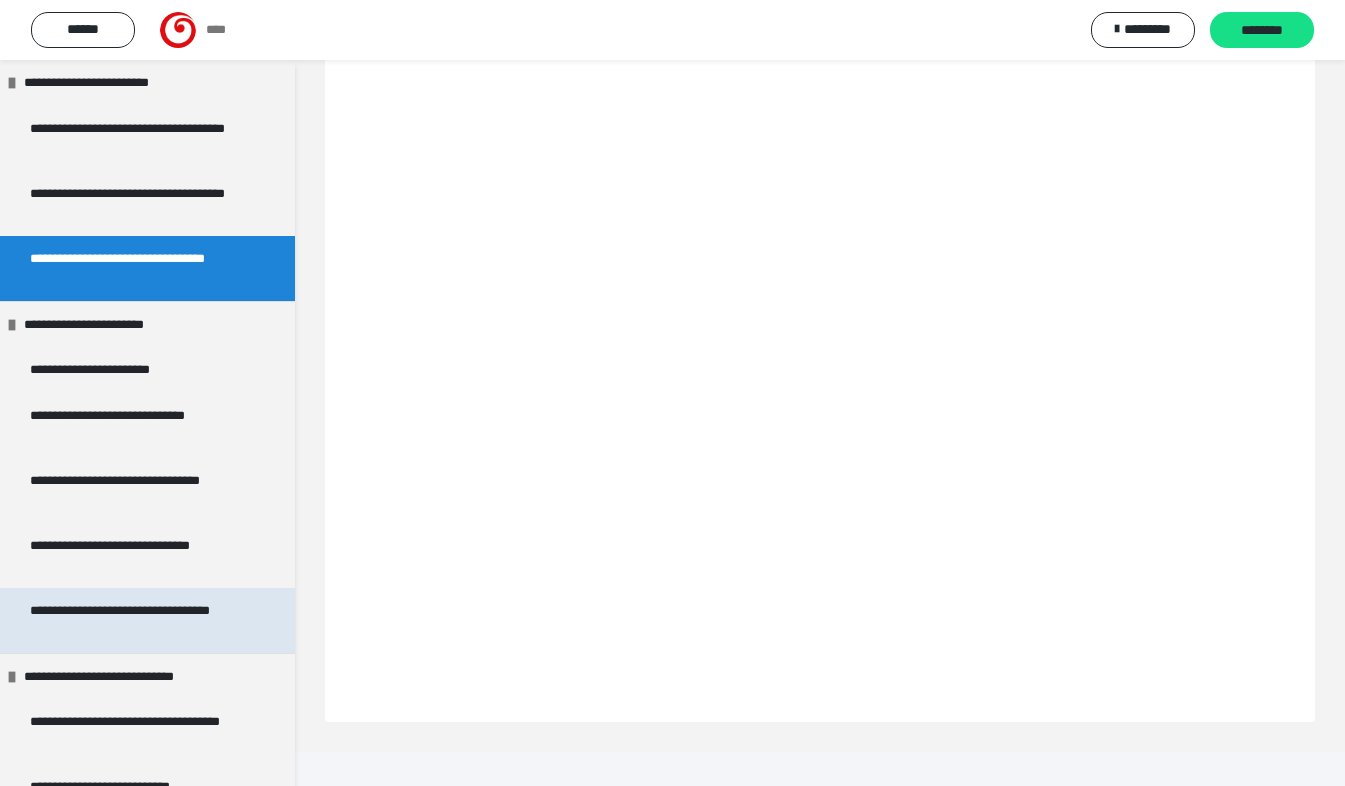 click on "**********" at bounding box center (132, 620) 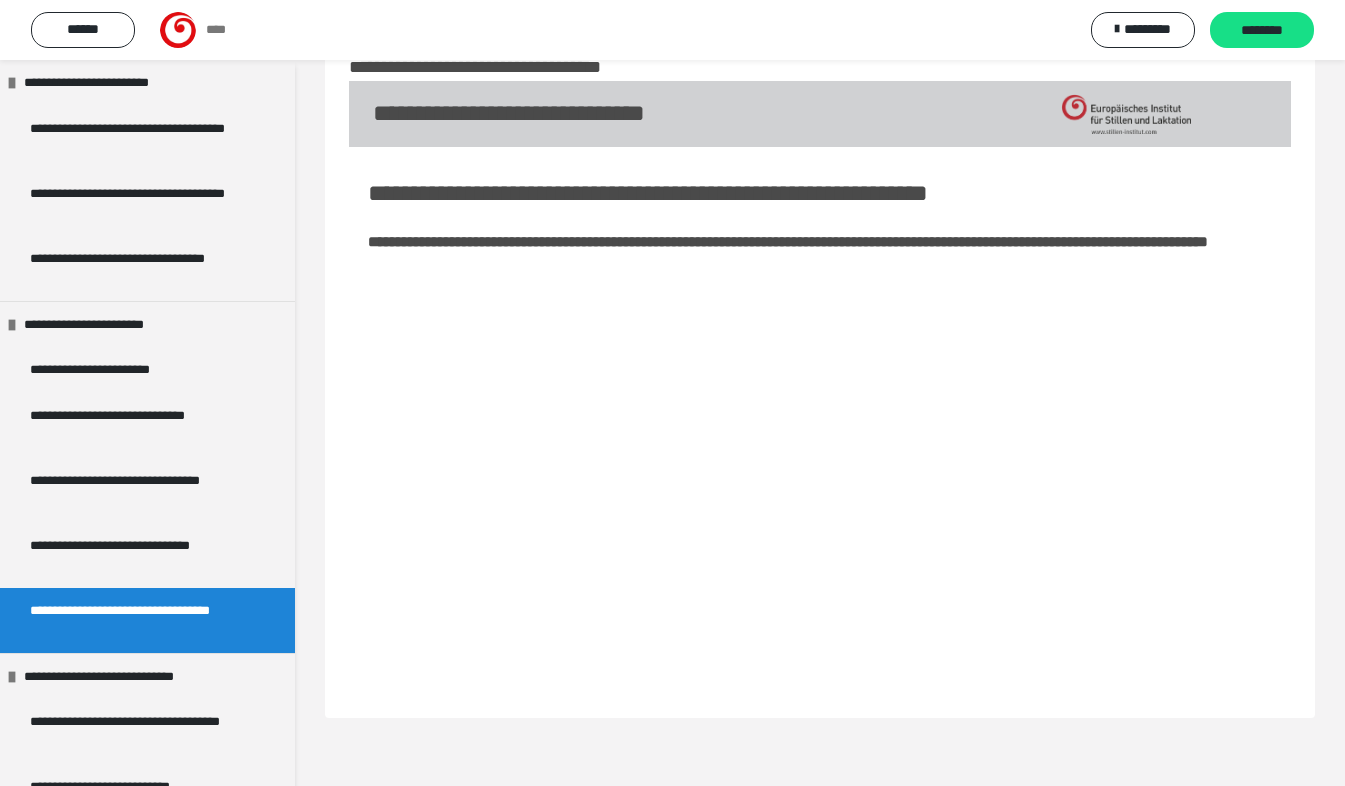 scroll, scrollTop: 60, scrollLeft: 0, axis: vertical 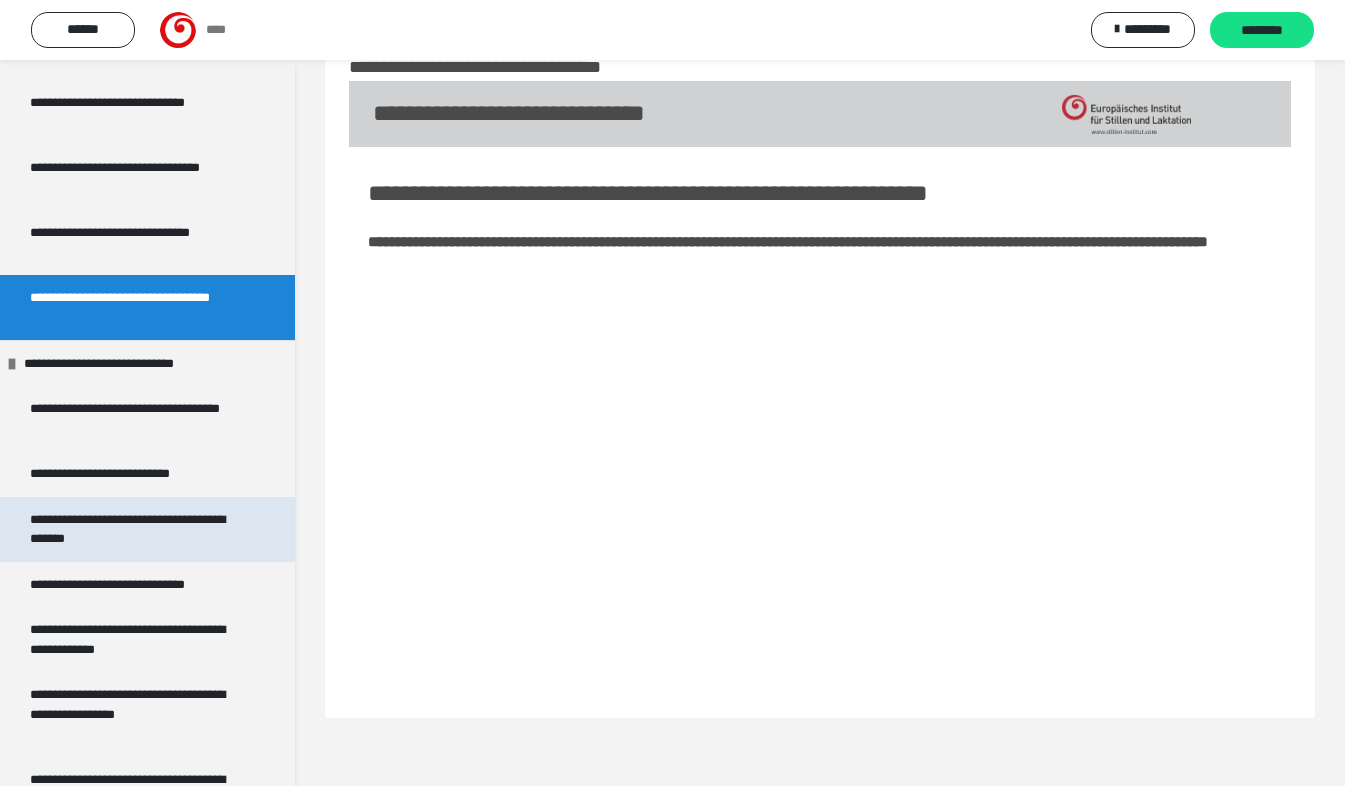 click on "**********" at bounding box center [132, 529] 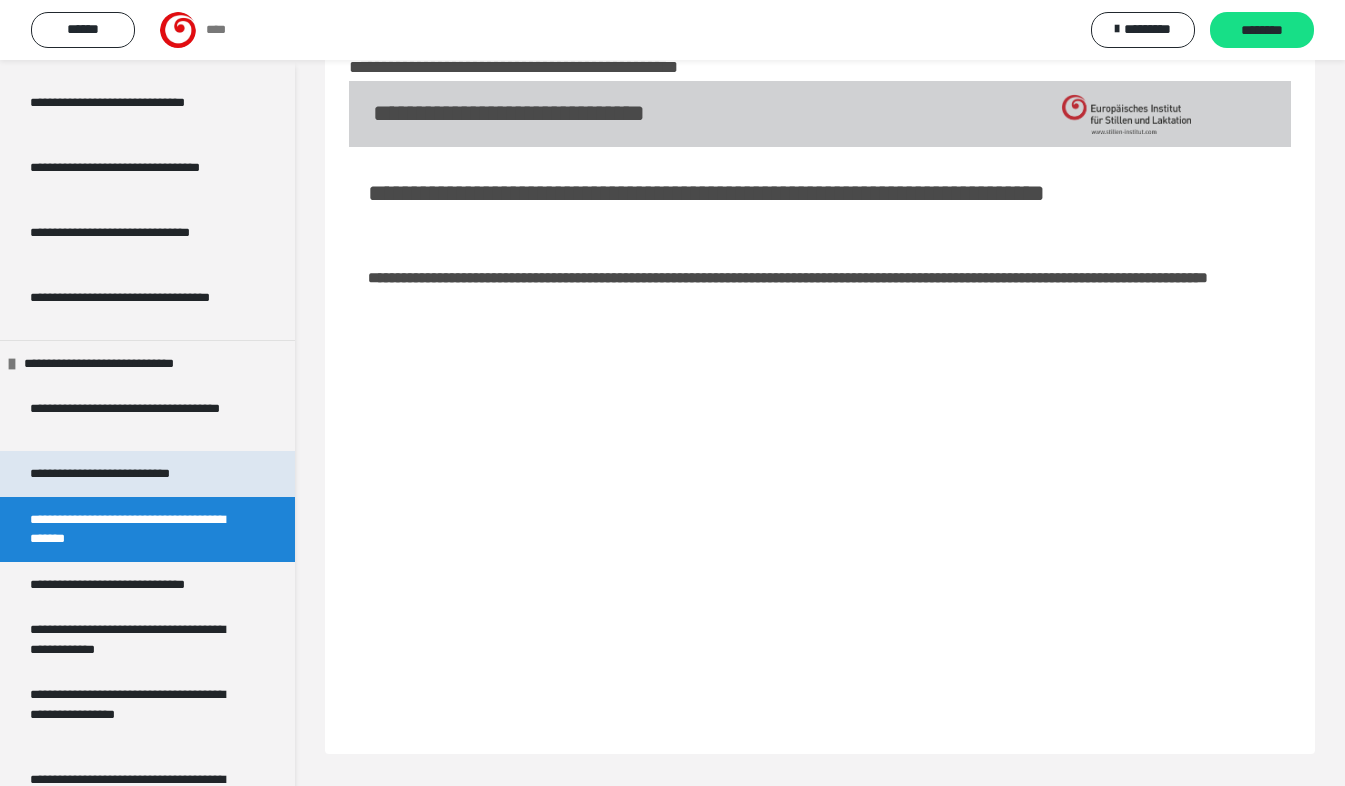 click on "**********" at bounding box center [121, 474] 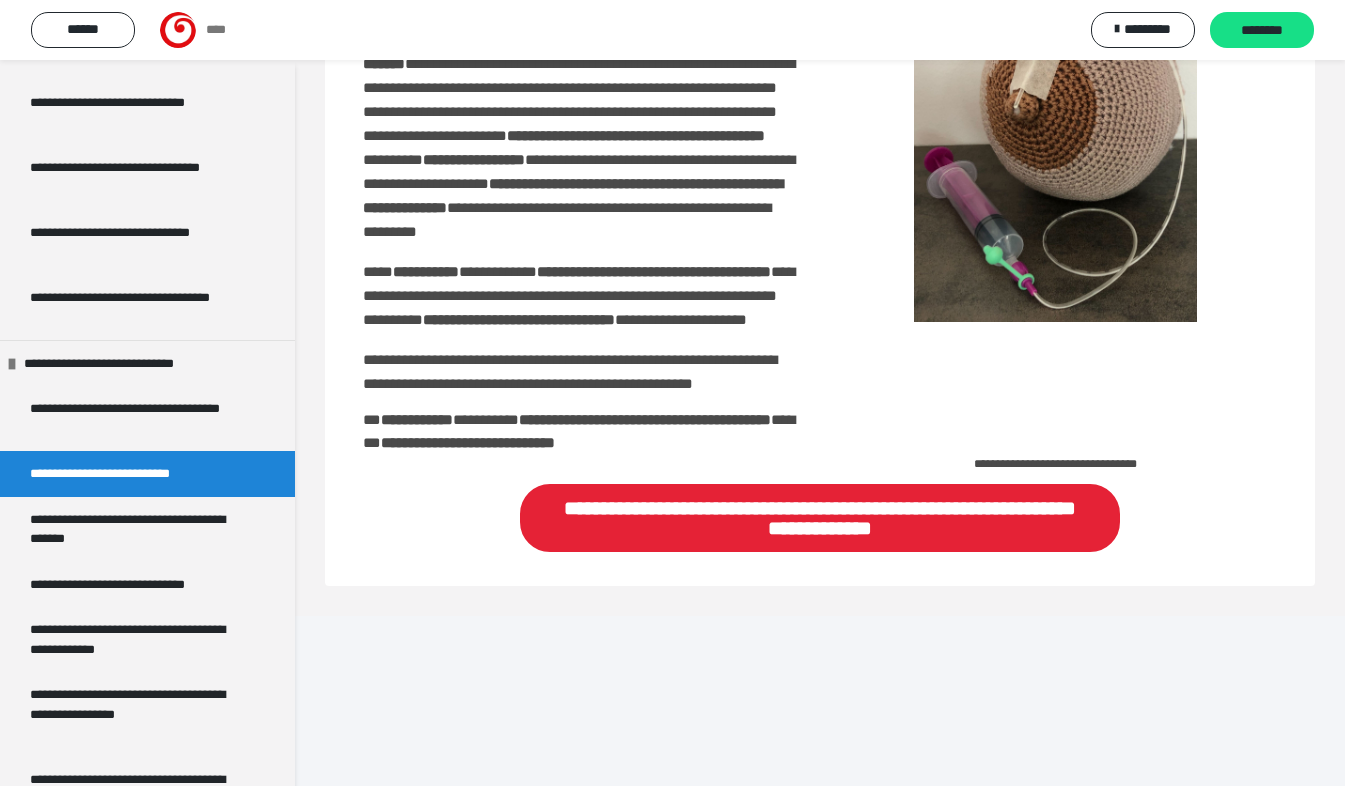 scroll, scrollTop: 394, scrollLeft: 0, axis: vertical 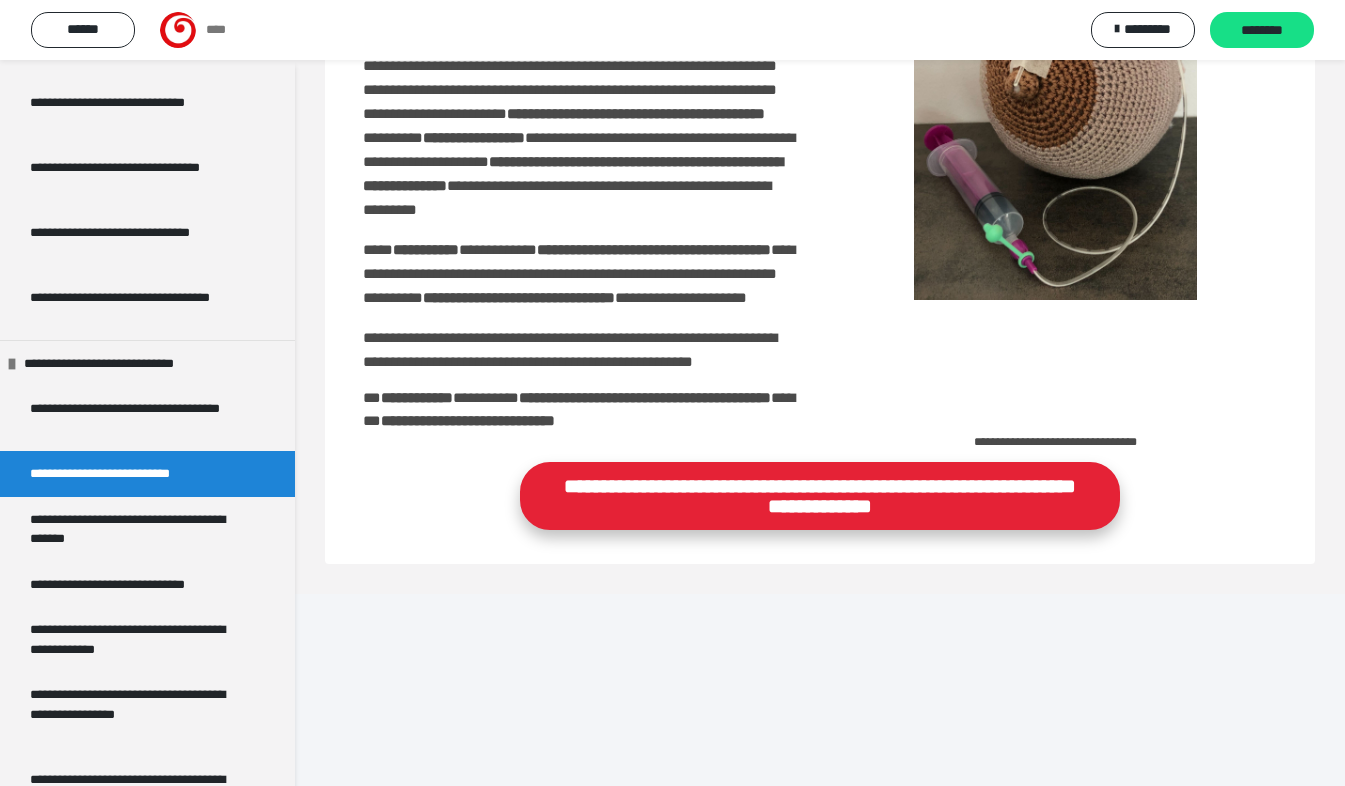 click on "**********" at bounding box center (820, 496) 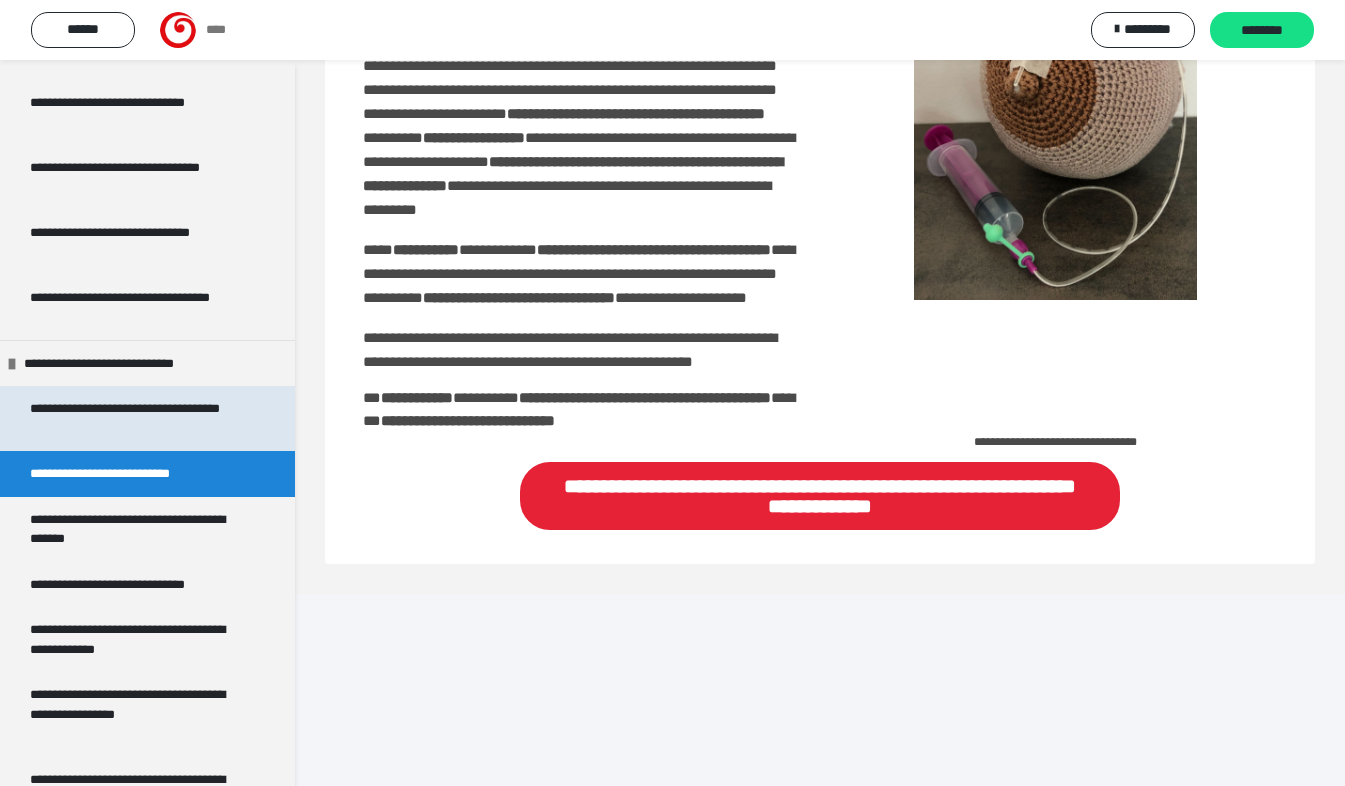 click on "**********" at bounding box center [132, 418] 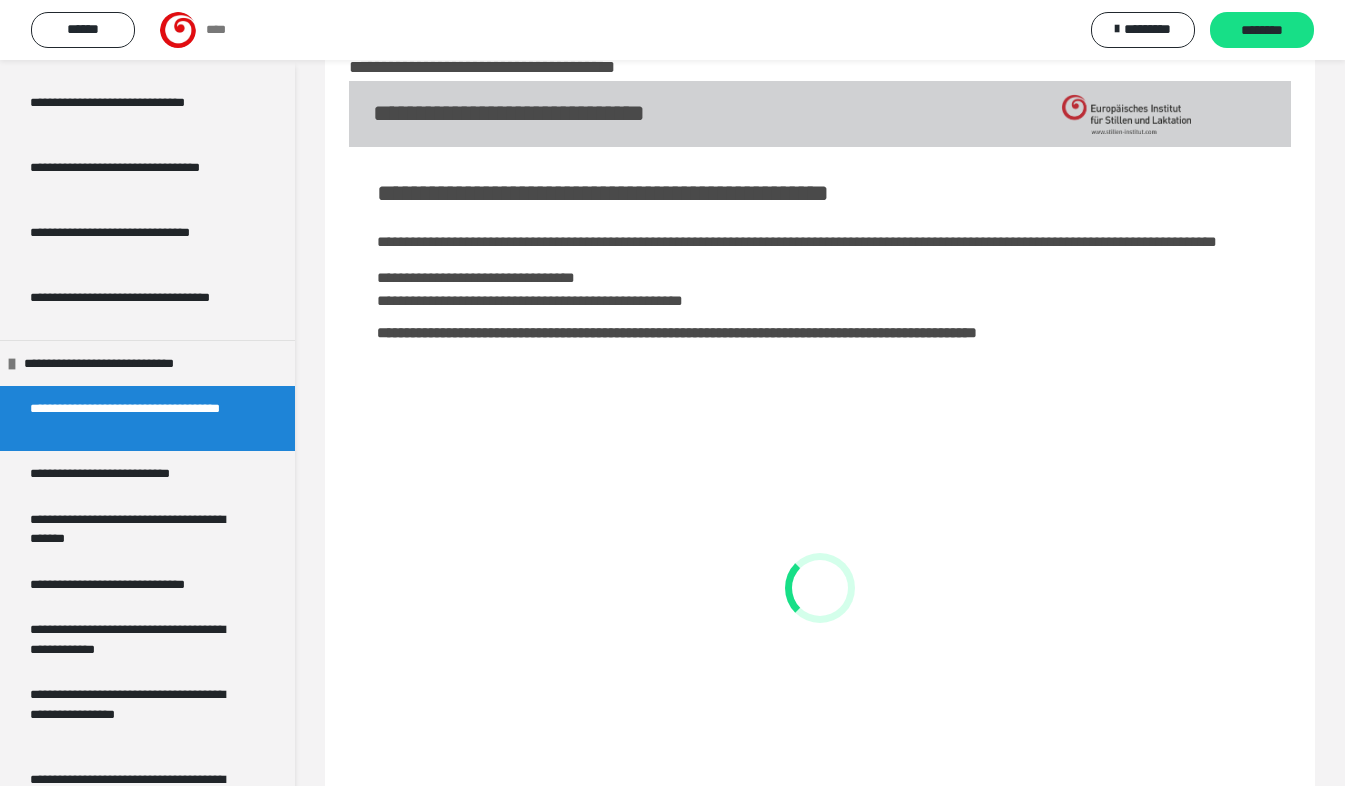 scroll, scrollTop: 216, scrollLeft: 0, axis: vertical 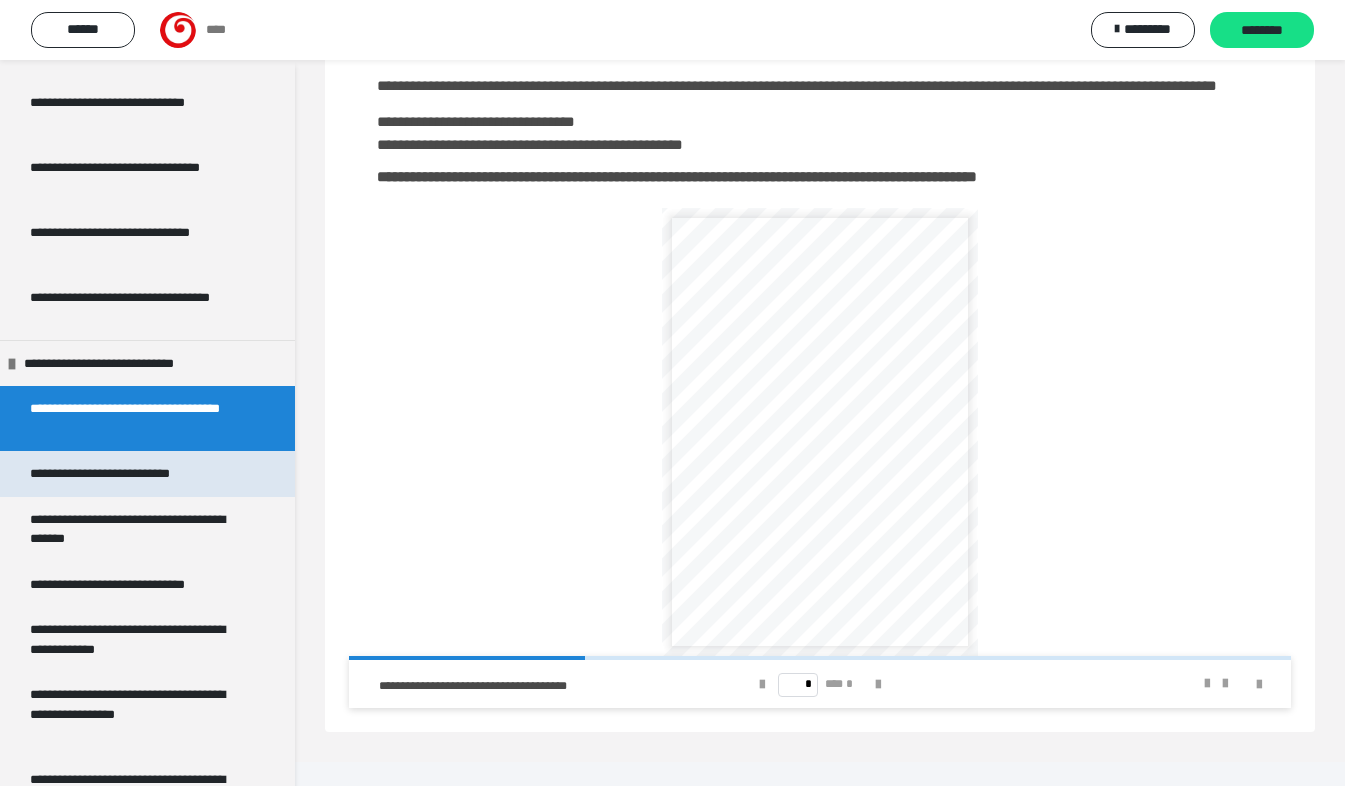 click on "**********" at bounding box center (121, 474) 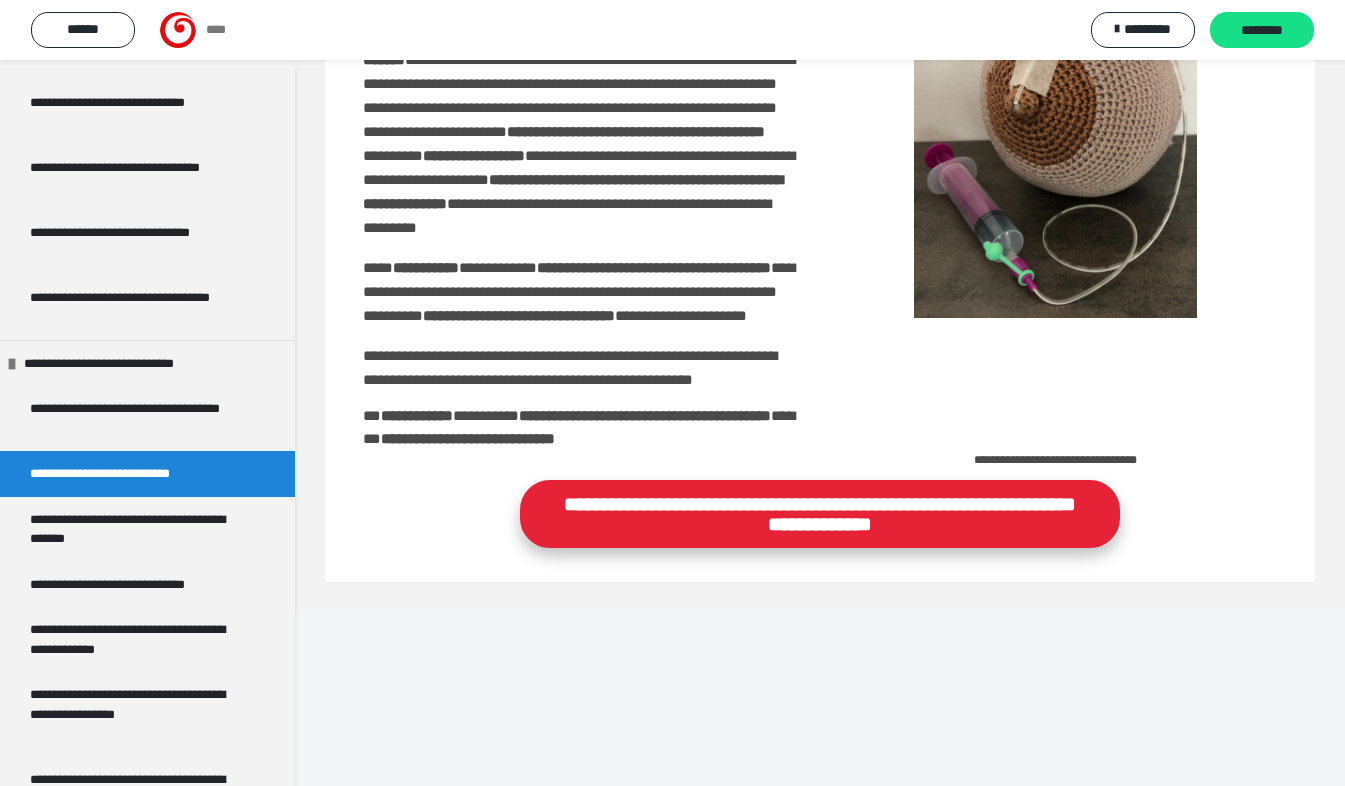 scroll, scrollTop: 375, scrollLeft: 0, axis: vertical 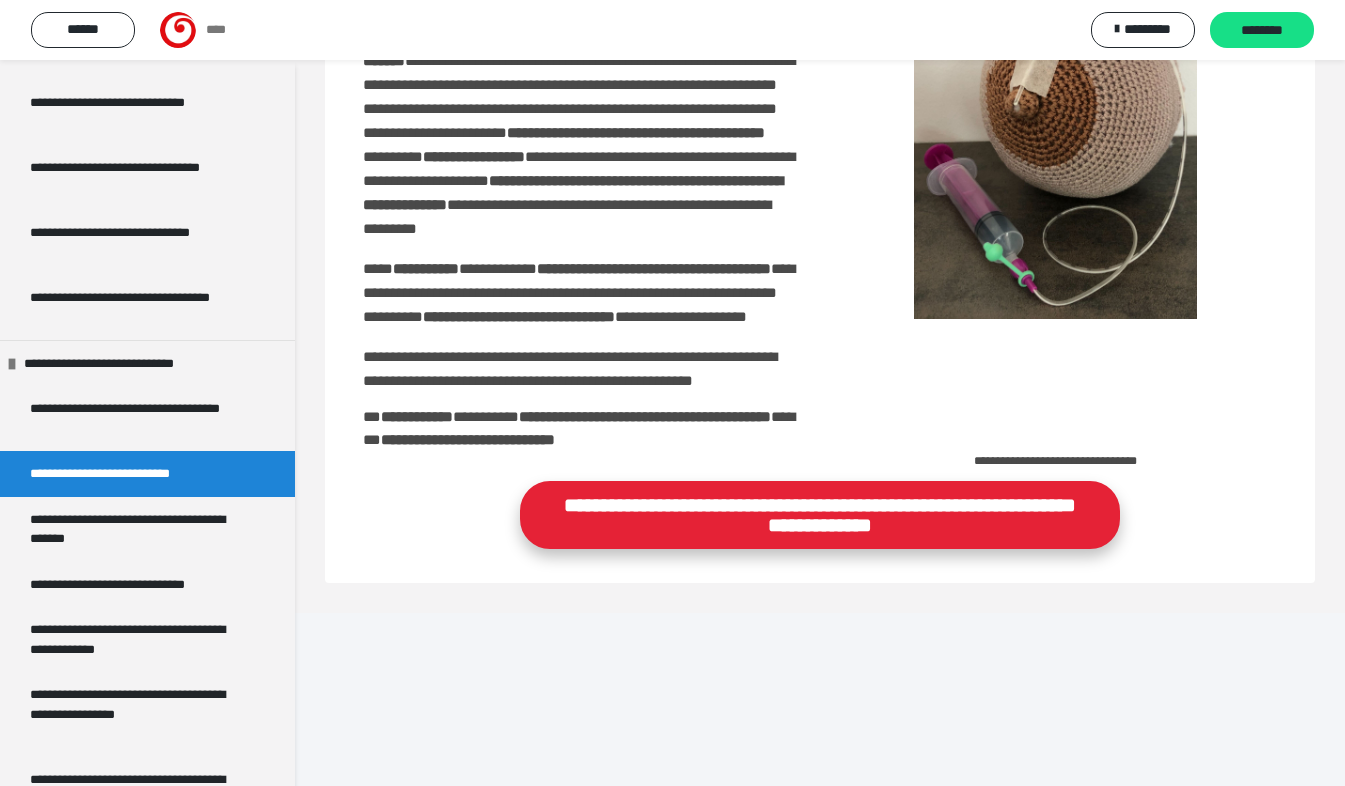 click on "**********" at bounding box center [820, 515] 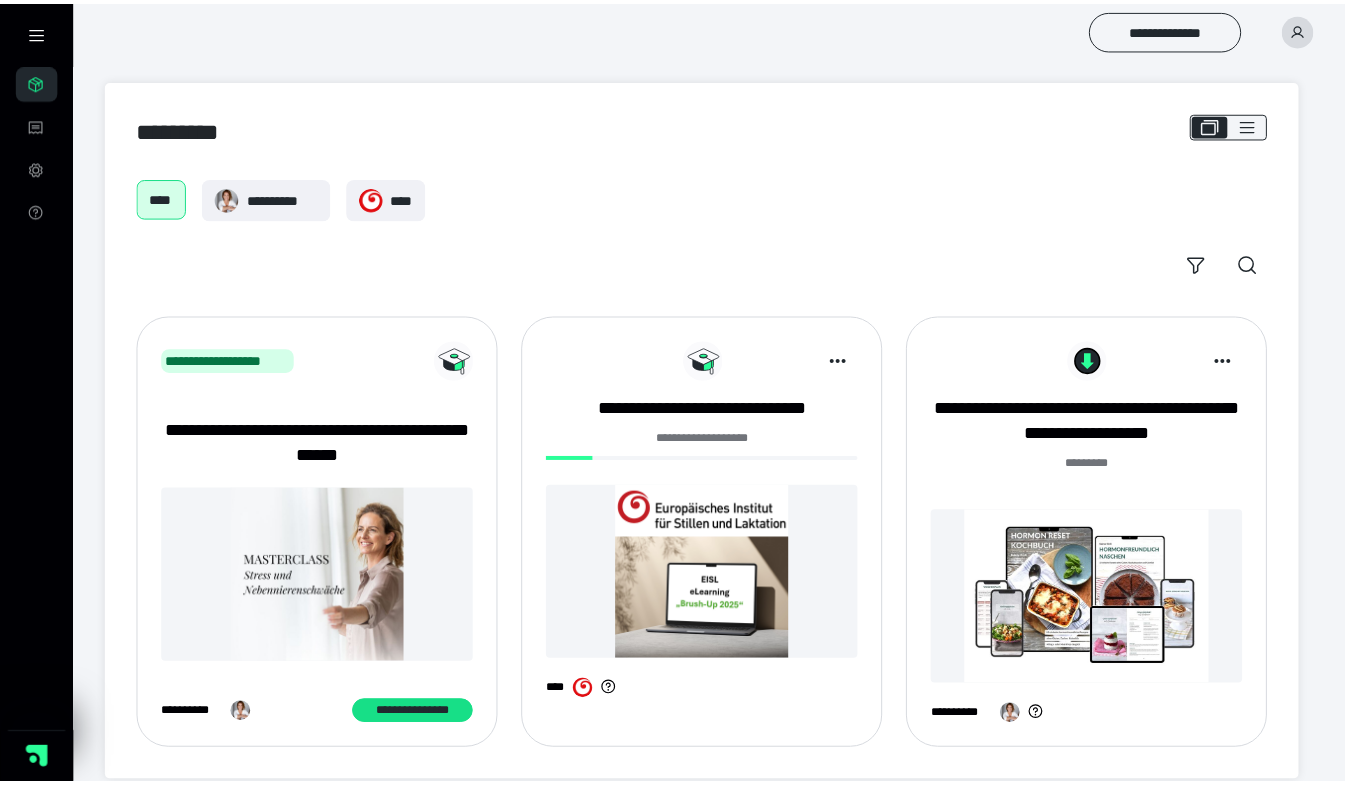 scroll, scrollTop: 0, scrollLeft: 0, axis: both 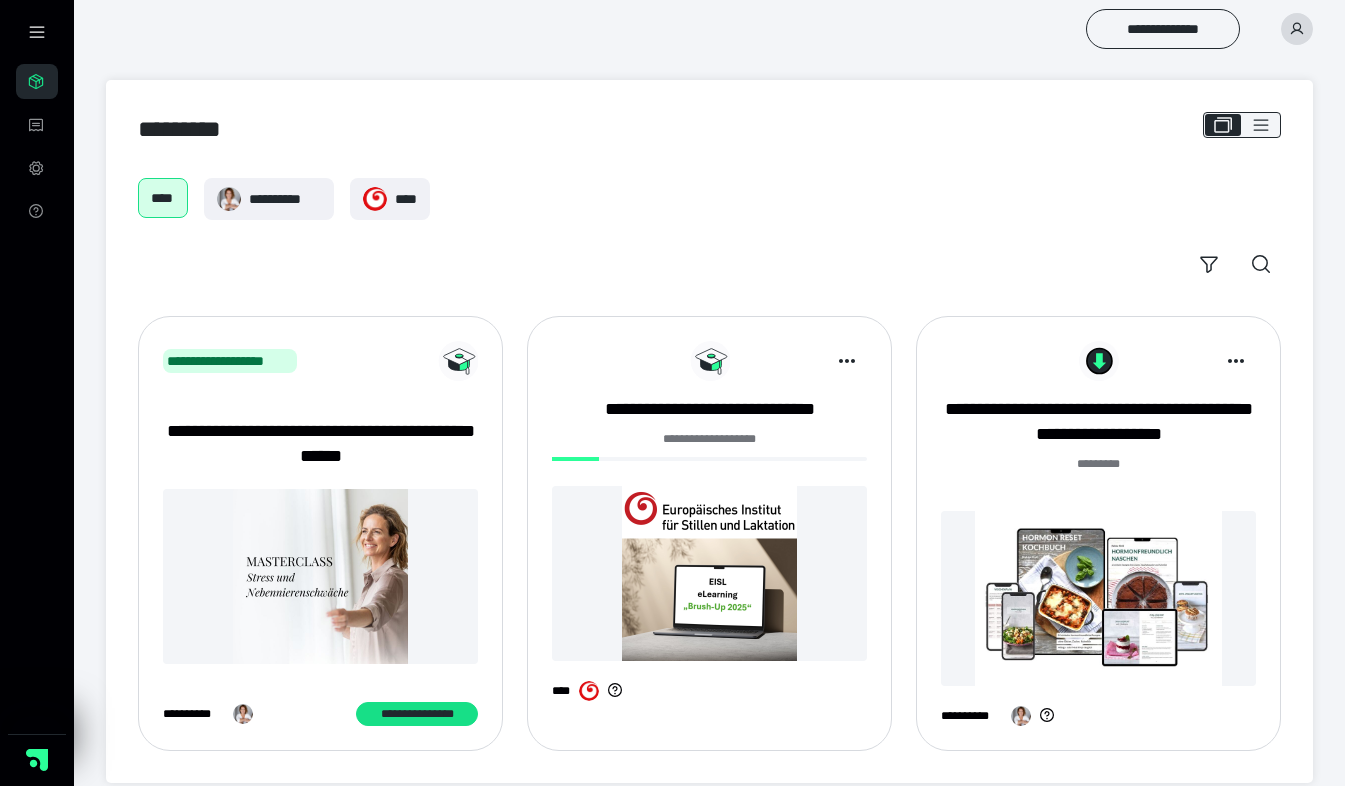 click at bounding box center [709, 573] 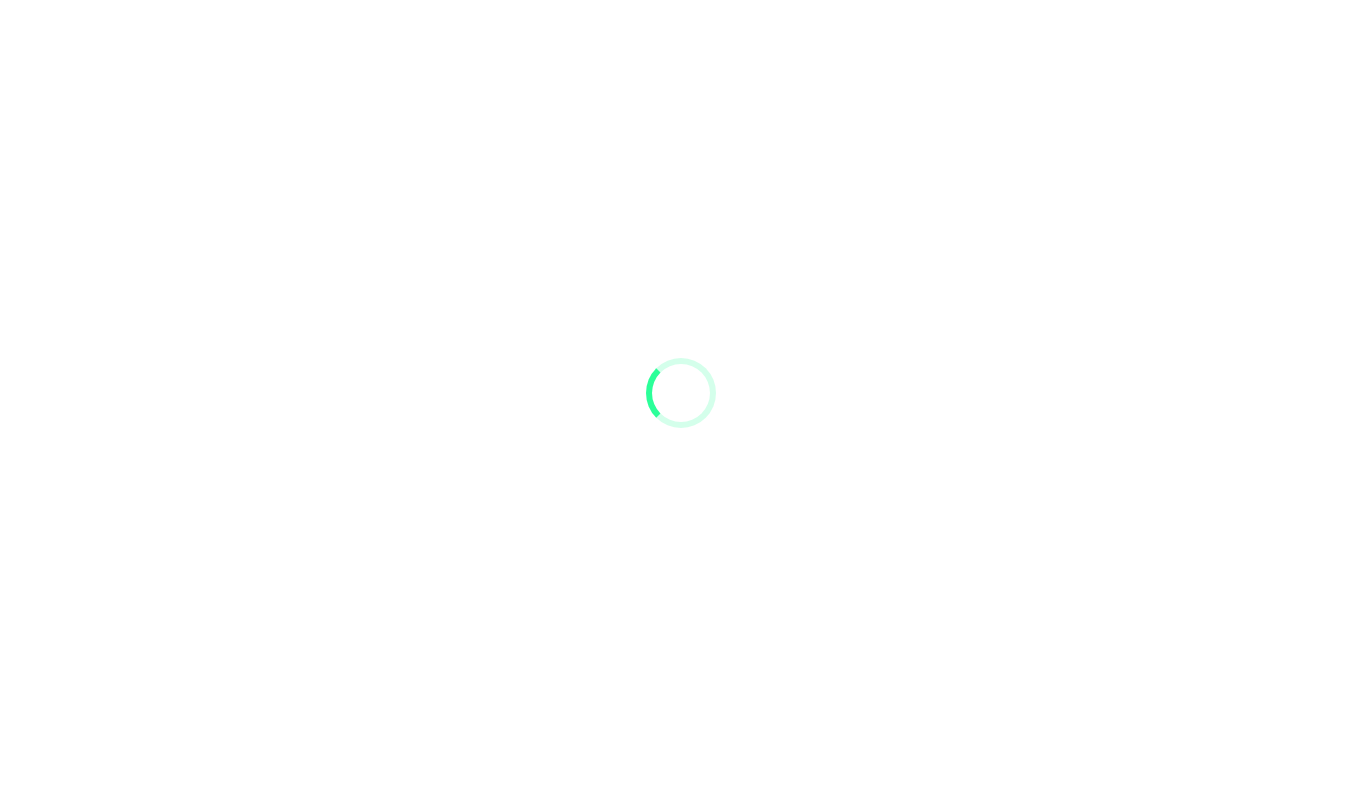 scroll, scrollTop: 0, scrollLeft: 0, axis: both 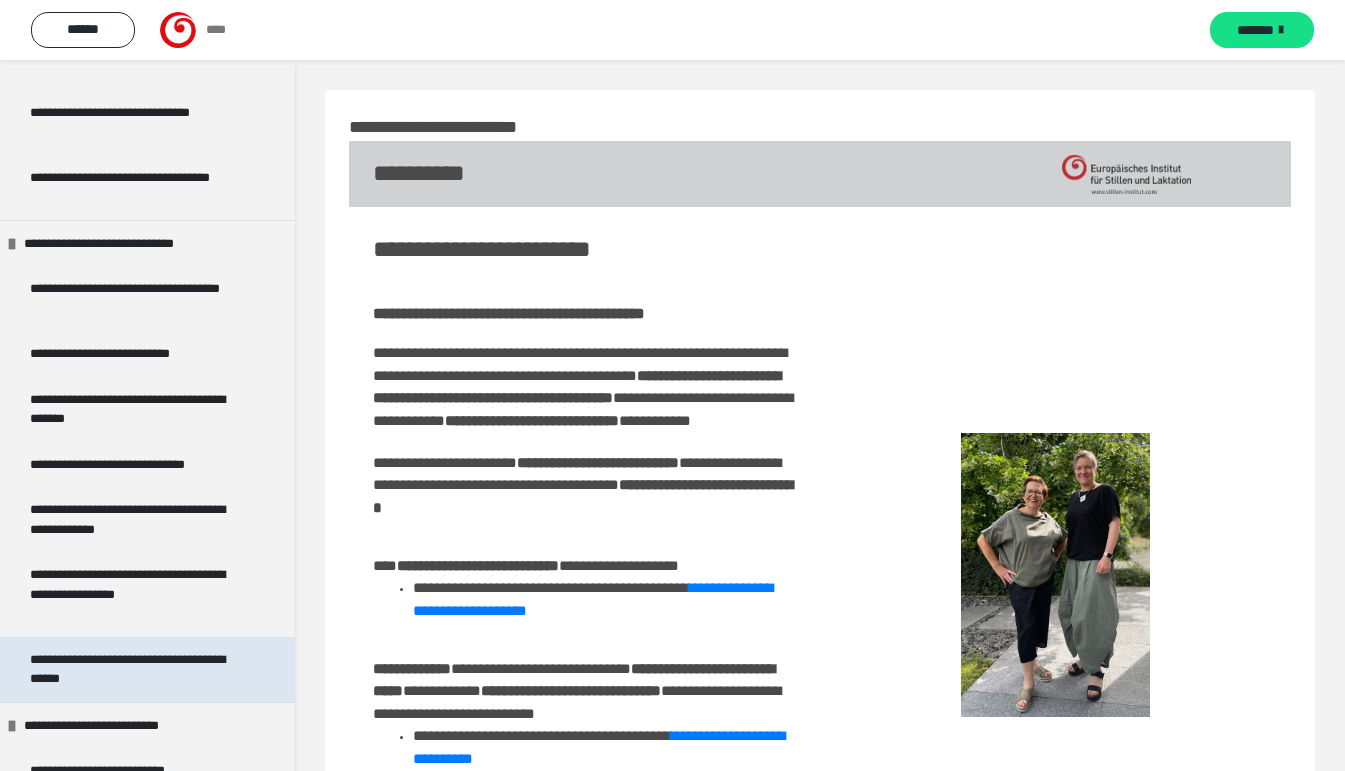click on "**********" at bounding box center (132, 669) 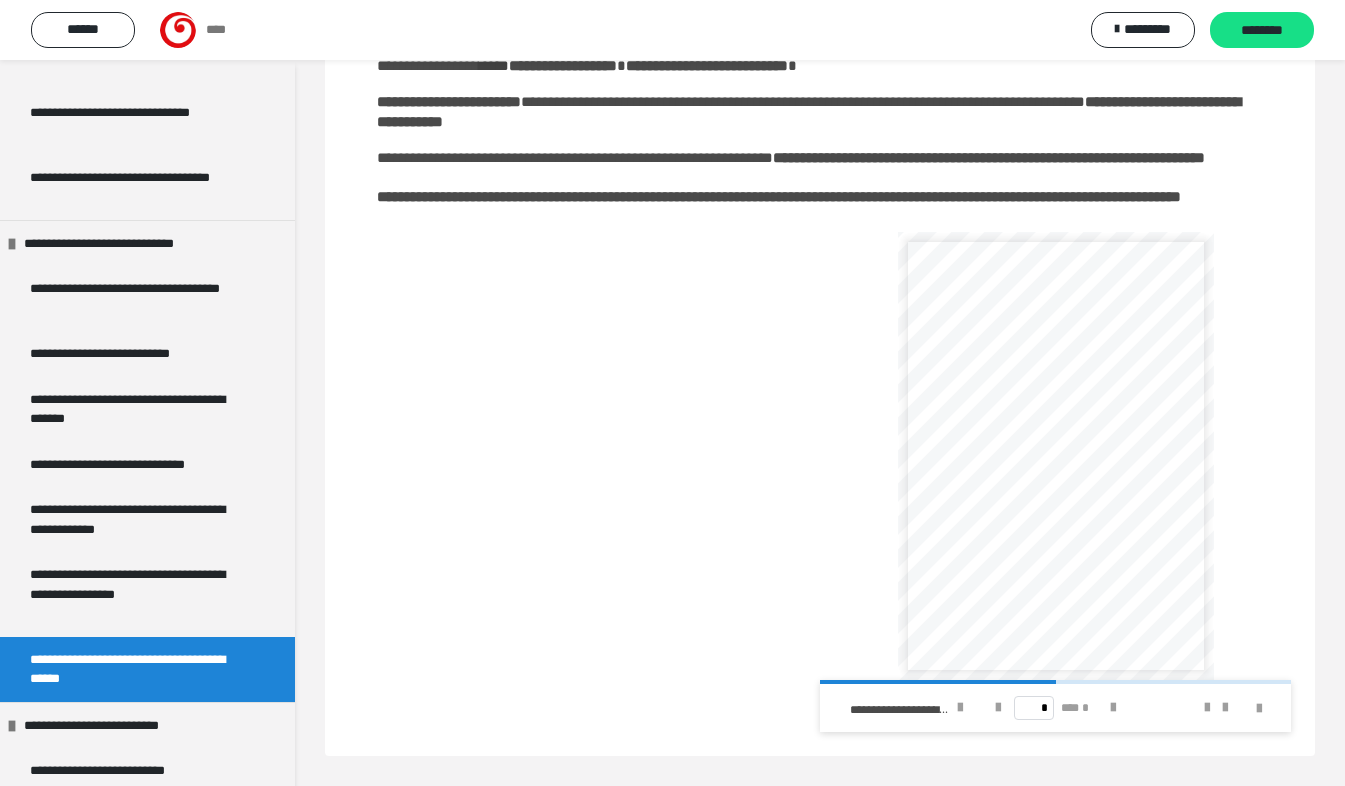 scroll, scrollTop: 172, scrollLeft: 0, axis: vertical 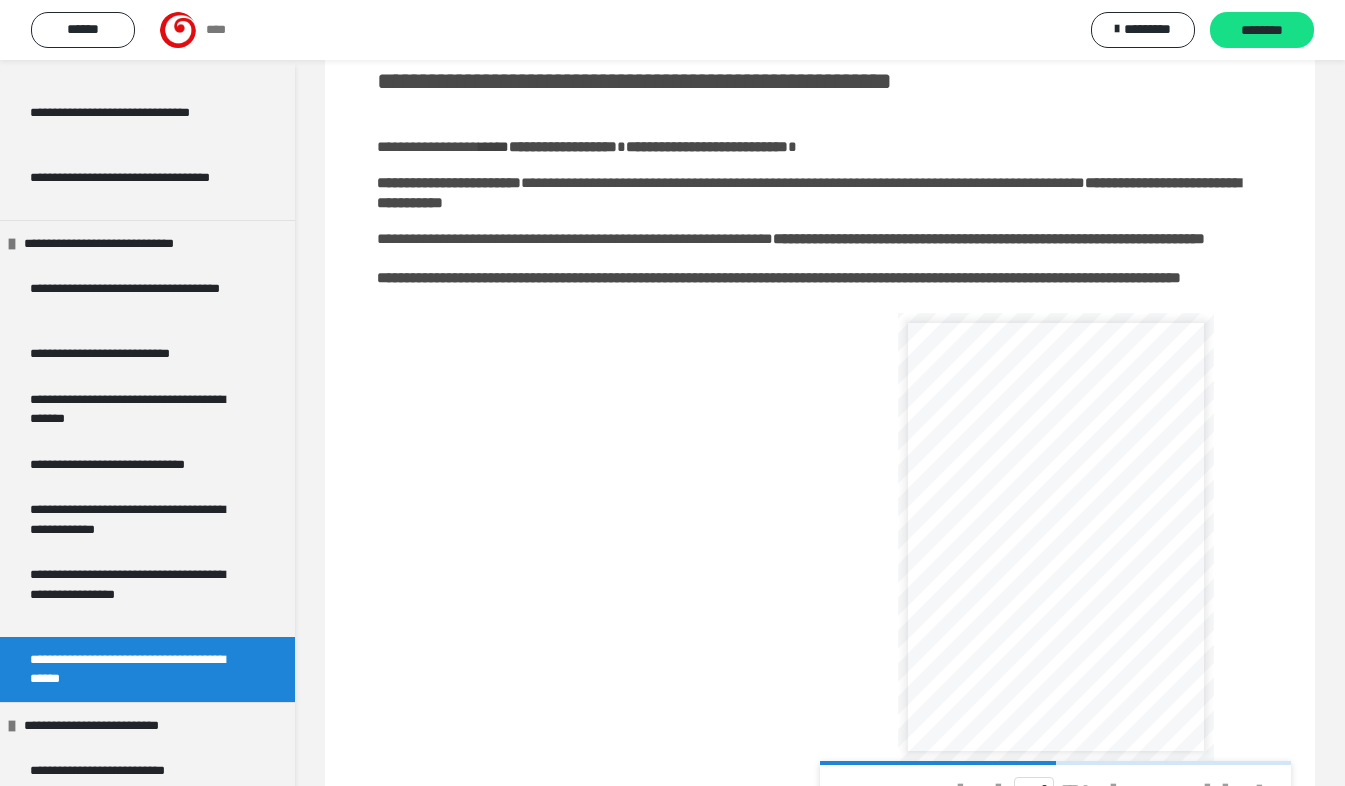 click on "**********" at bounding box center [1025, 646] 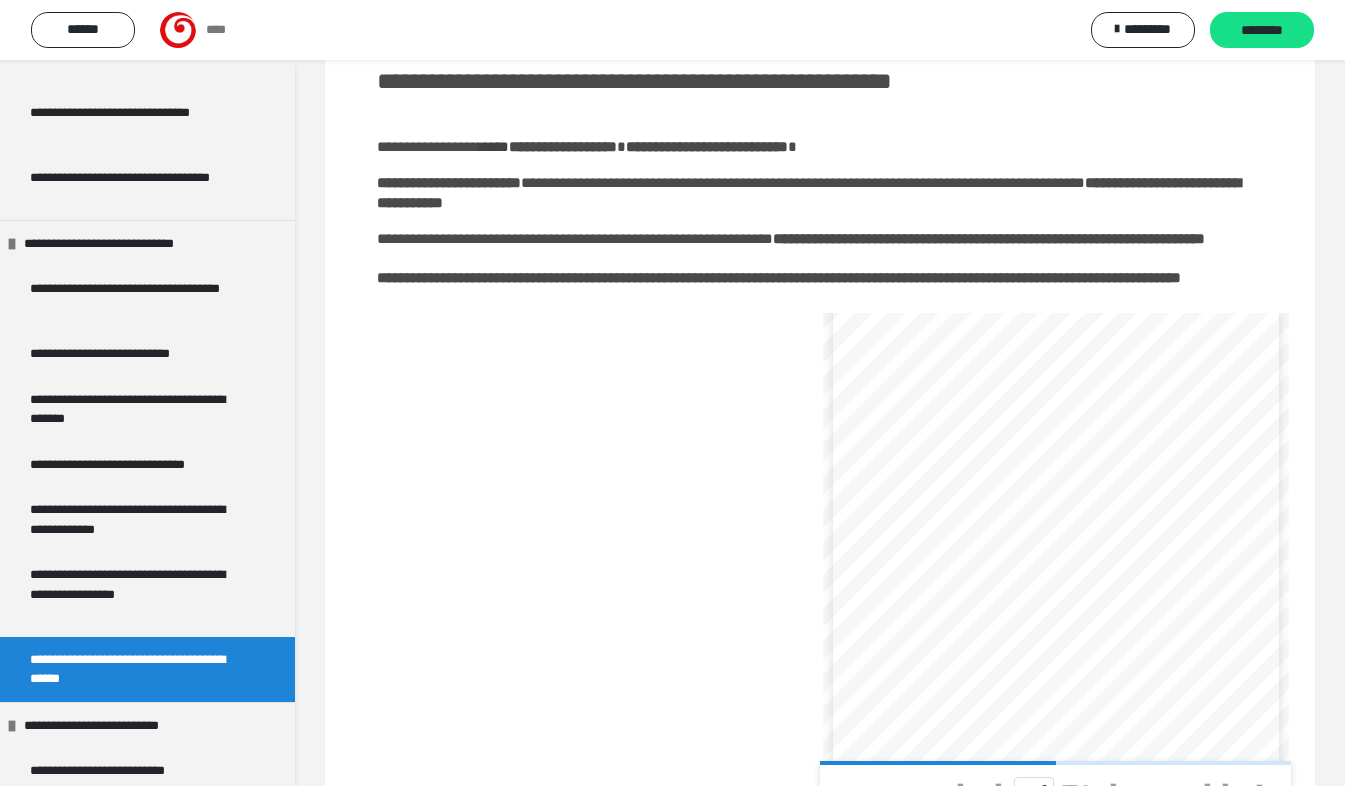 scroll, scrollTop: 219, scrollLeft: 0, axis: vertical 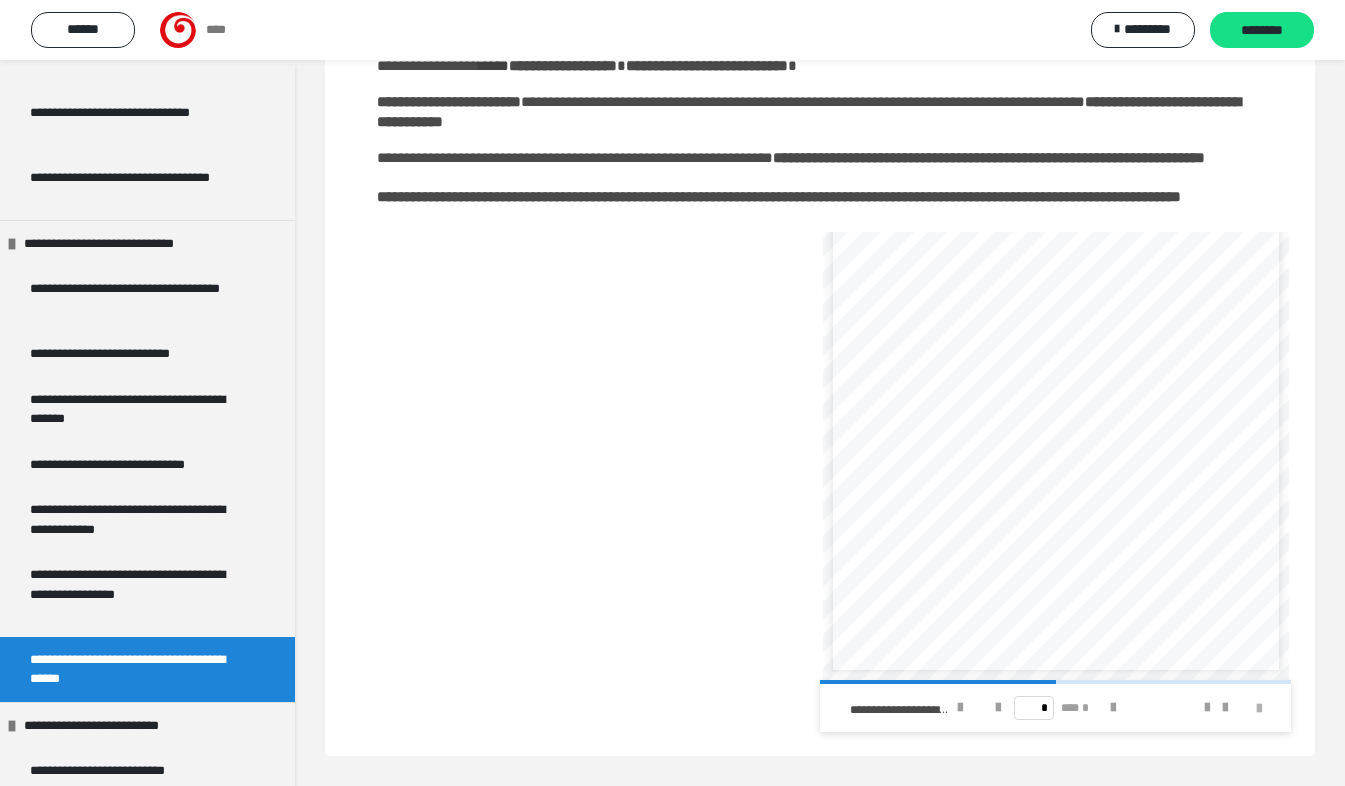 click at bounding box center (1259, 709) 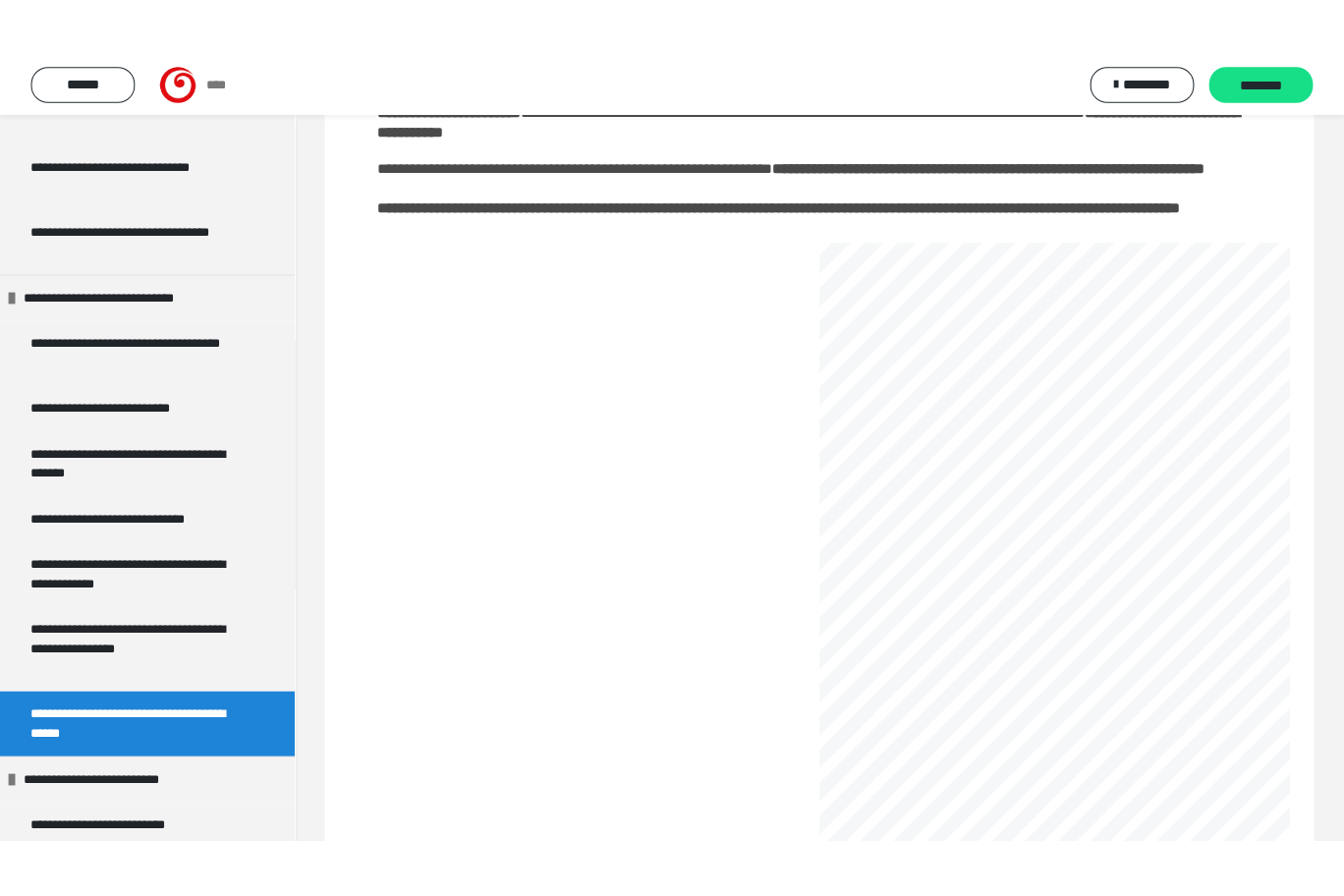 scroll, scrollTop: 169, scrollLeft: 0, axis: vertical 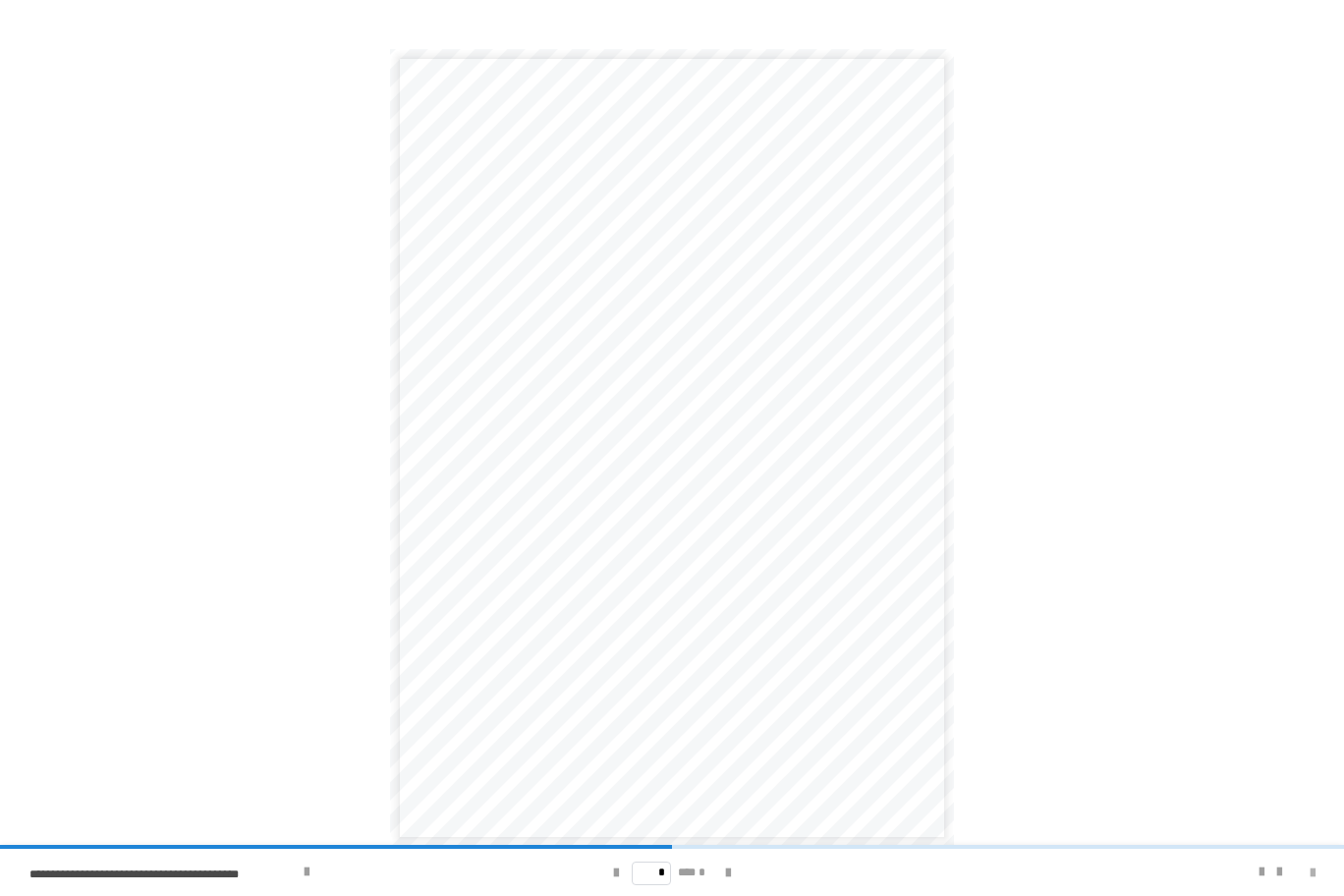 click at bounding box center (1313, 873) 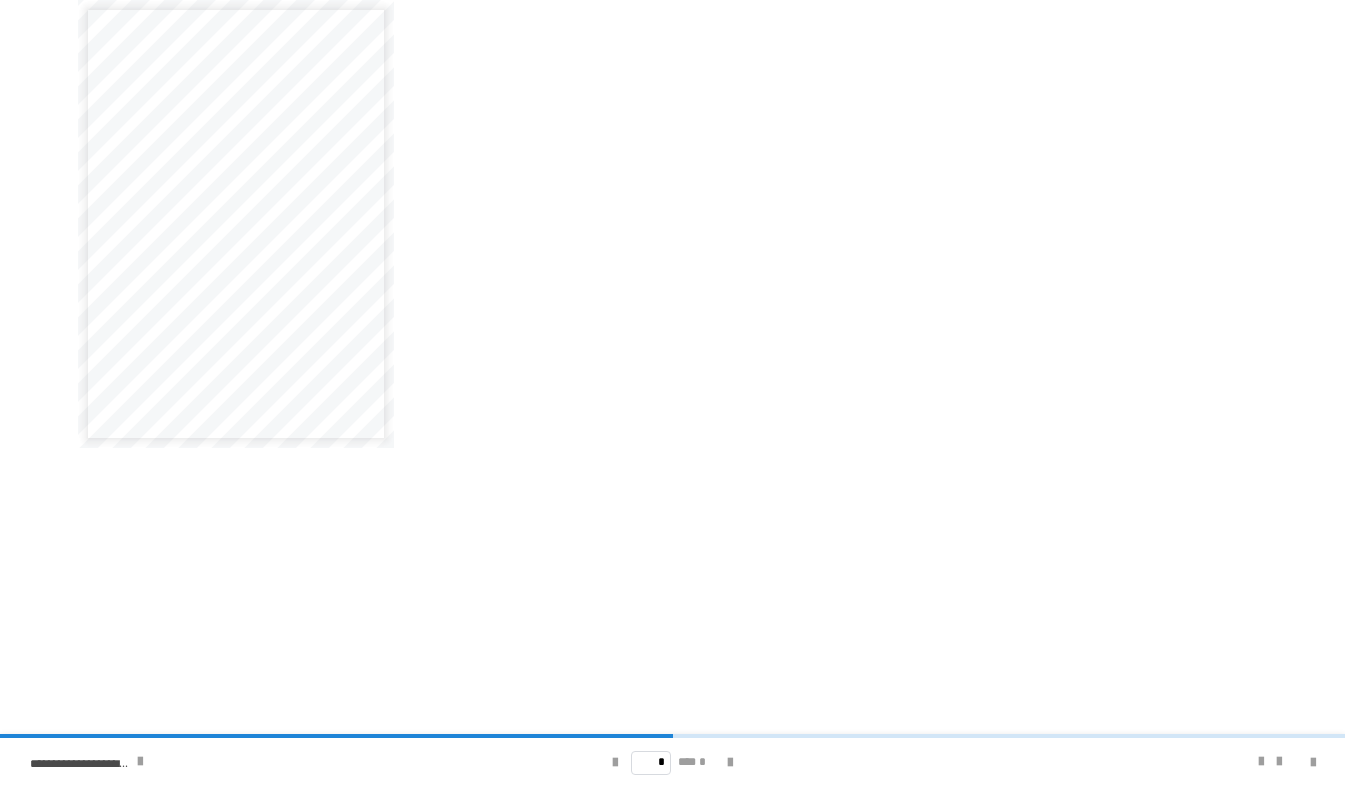 scroll, scrollTop: 297, scrollLeft: 0, axis: vertical 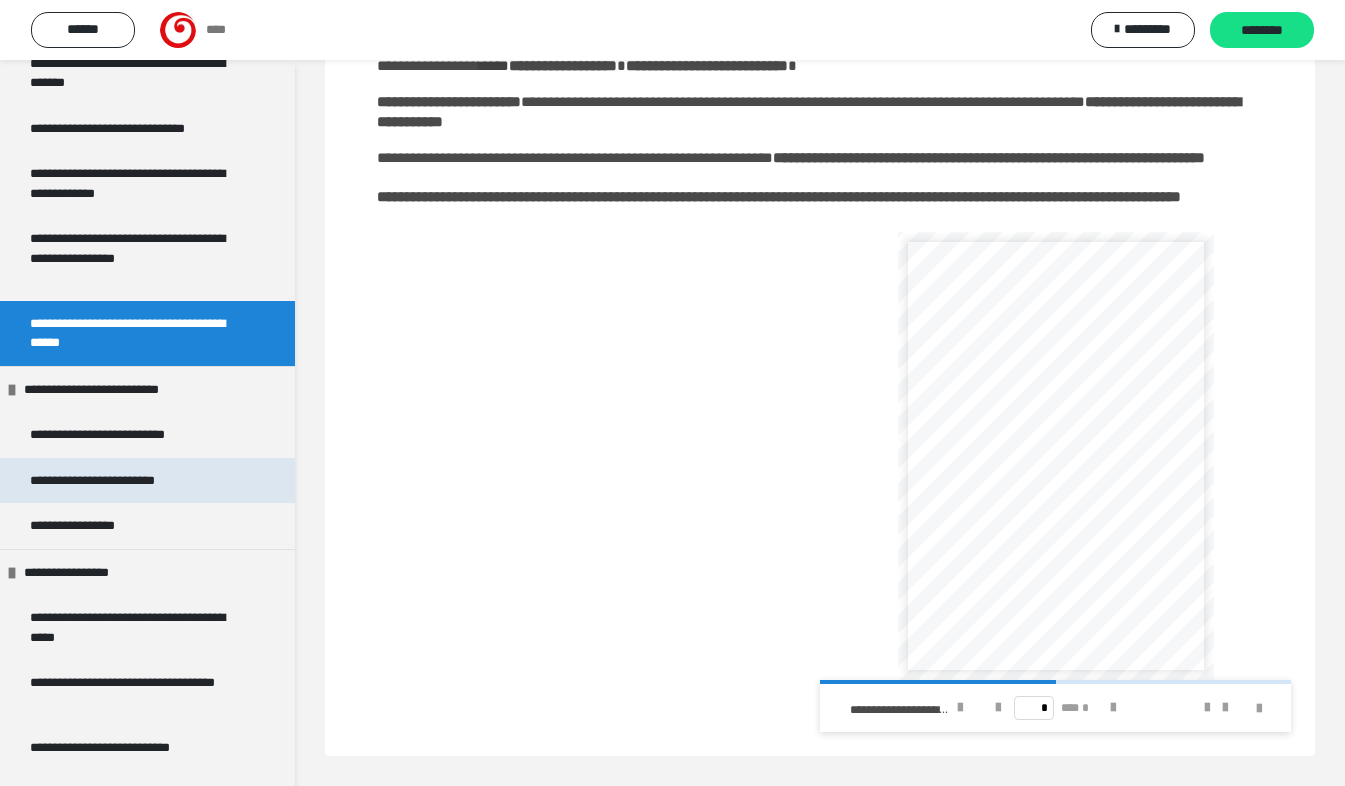 click on "**********" at bounding box center [126, 481] 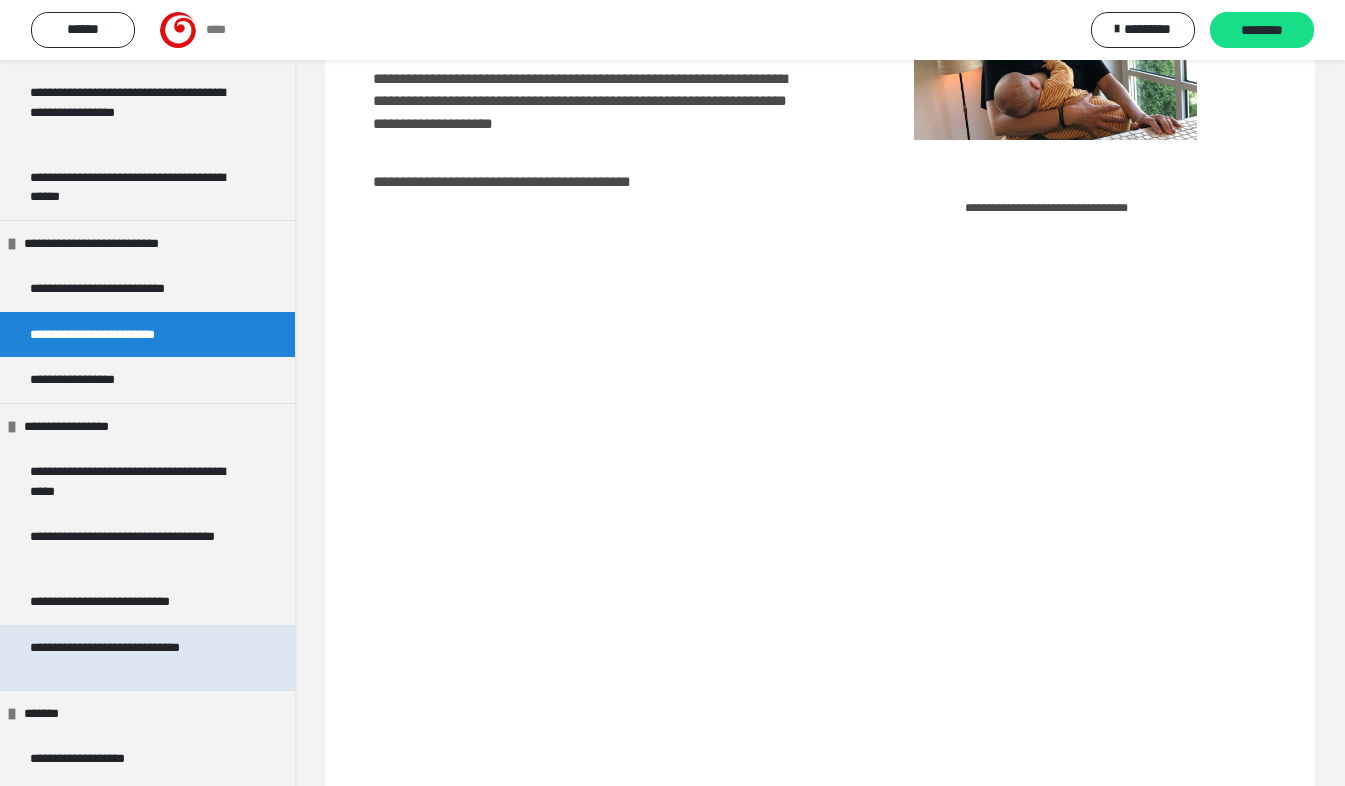 scroll, scrollTop: 2766, scrollLeft: 0, axis: vertical 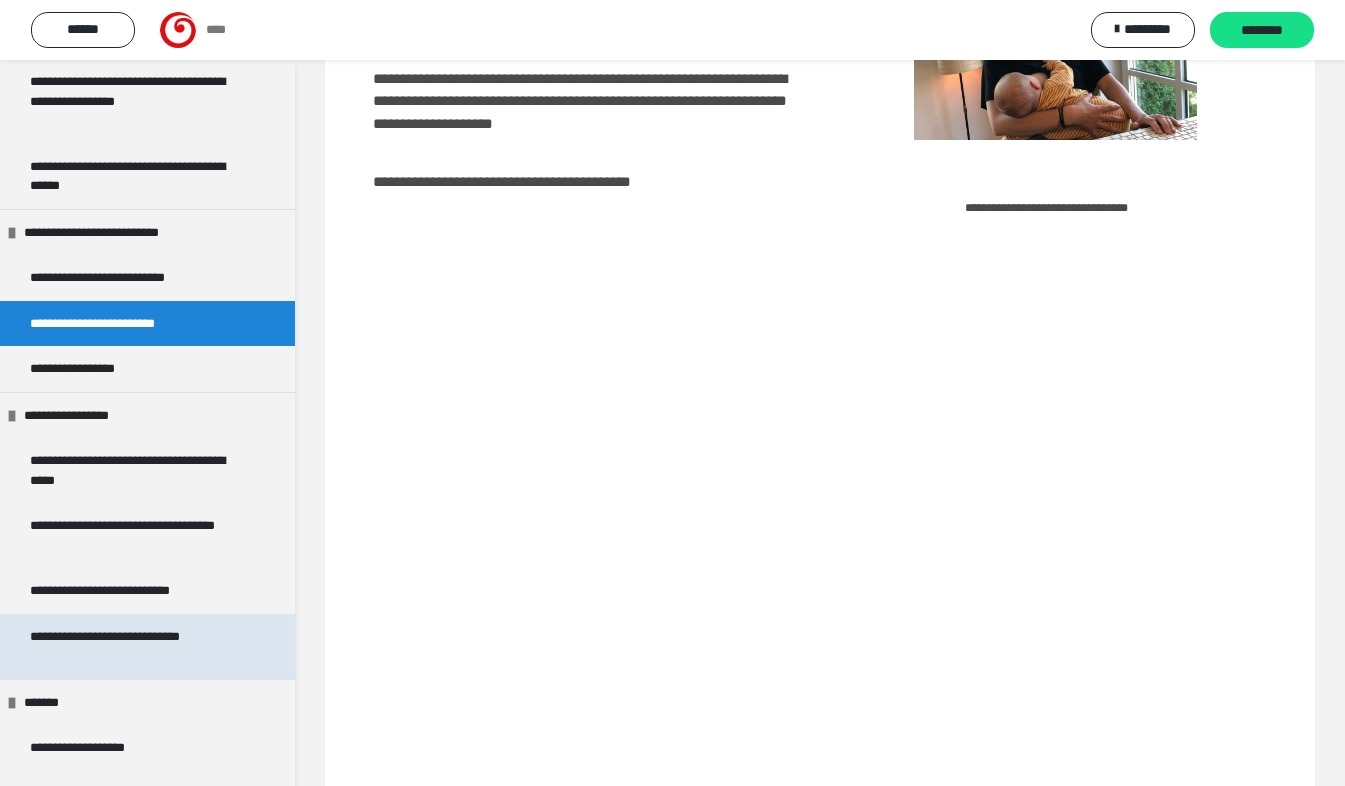 click on "**********" at bounding box center (132, 646) 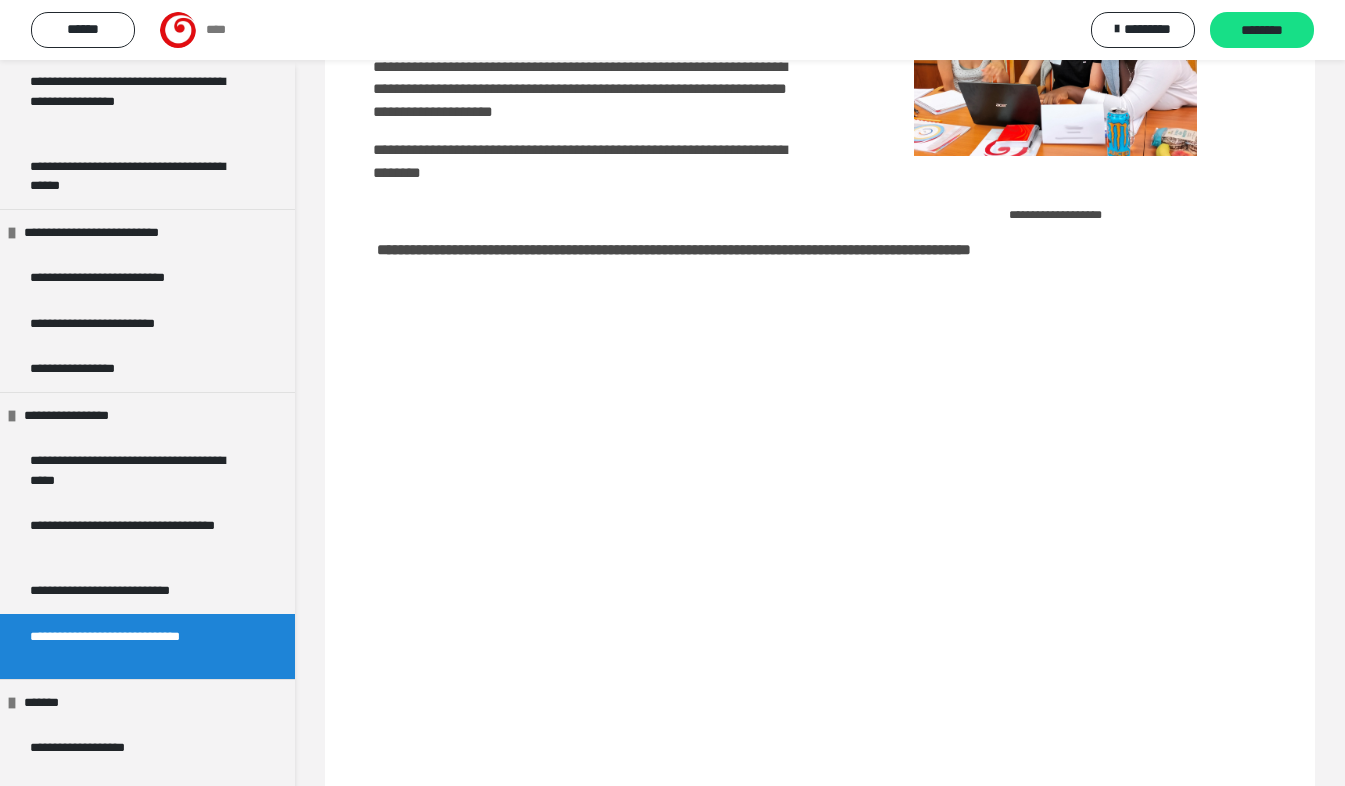 scroll, scrollTop: 311, scrollLeft: 0, axis: vertical 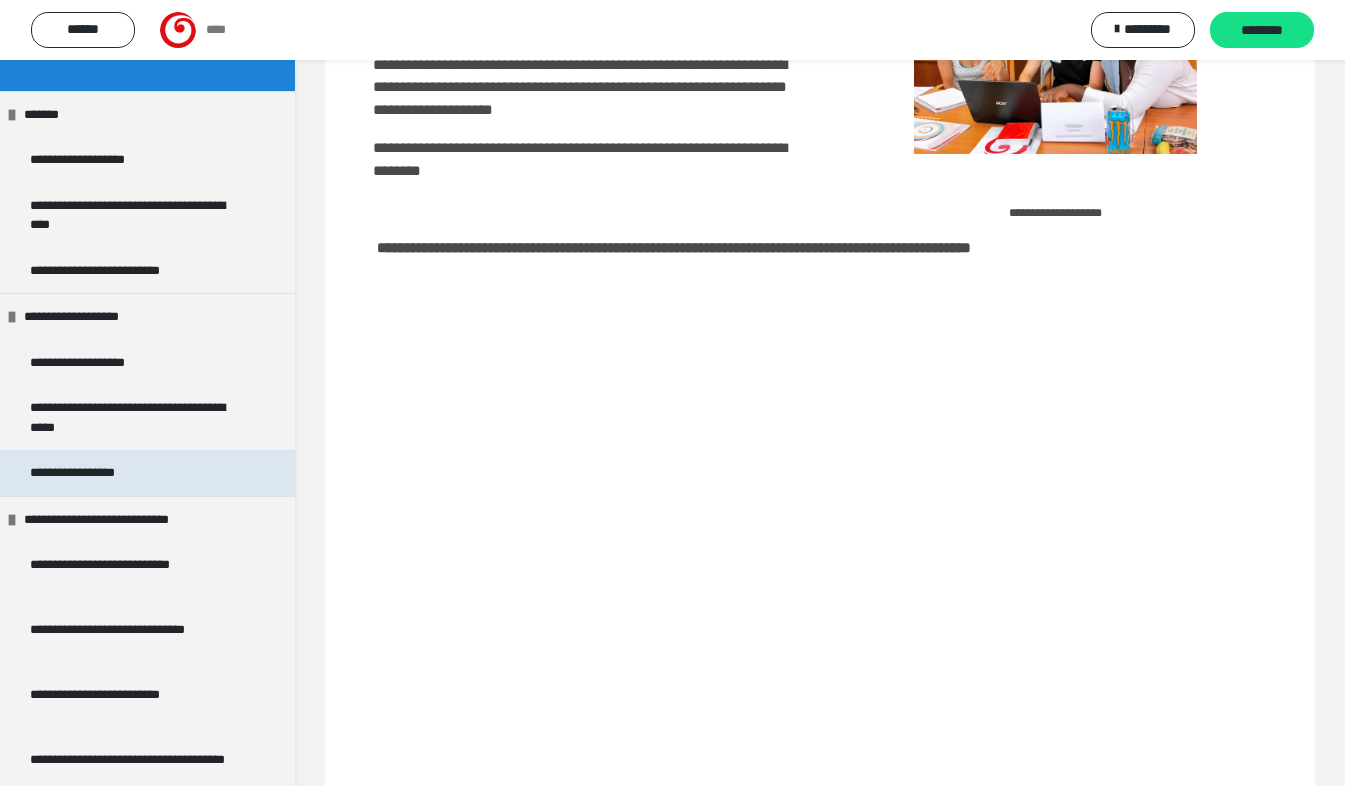 click on "**********" at bounding box center [94, 473] 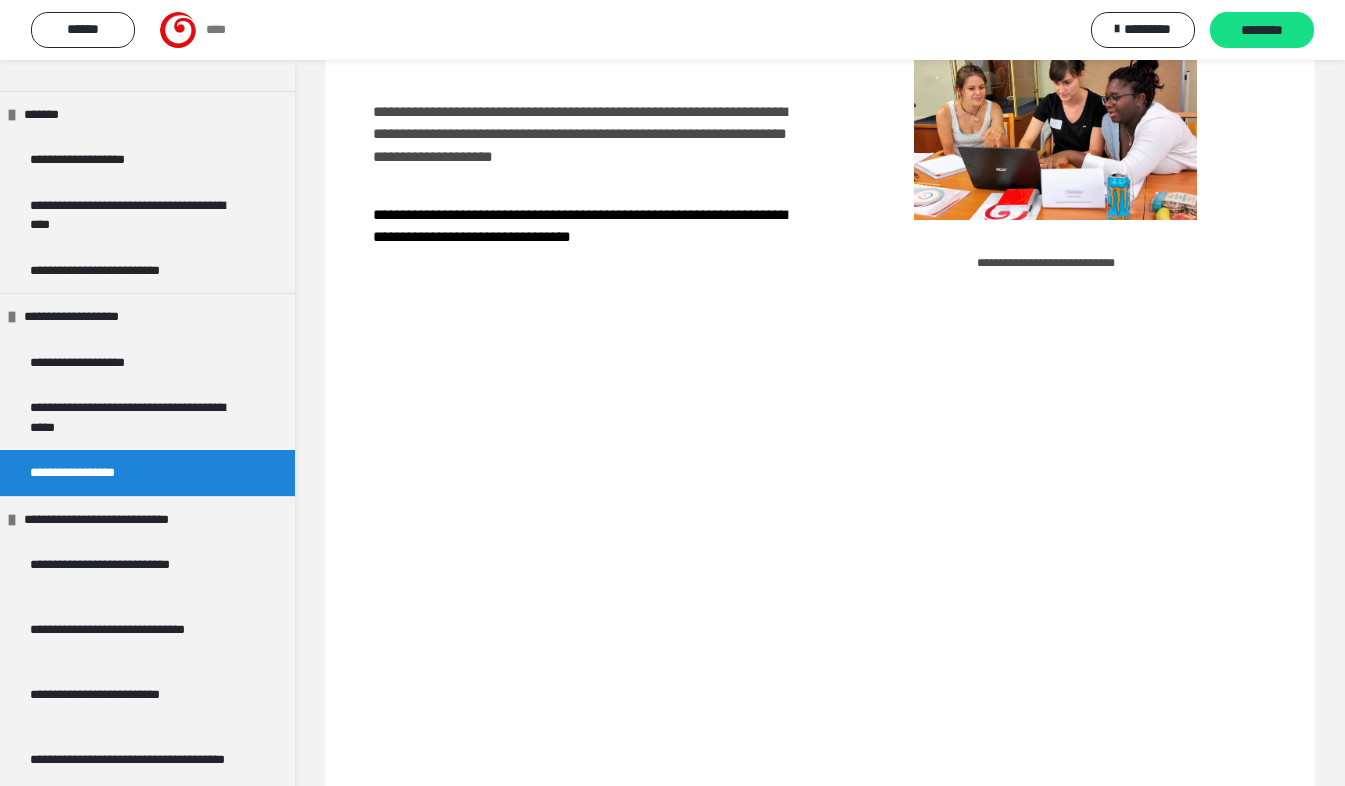 scroll, scrollTop: 275, scrollLeft: 0, axis: vertical 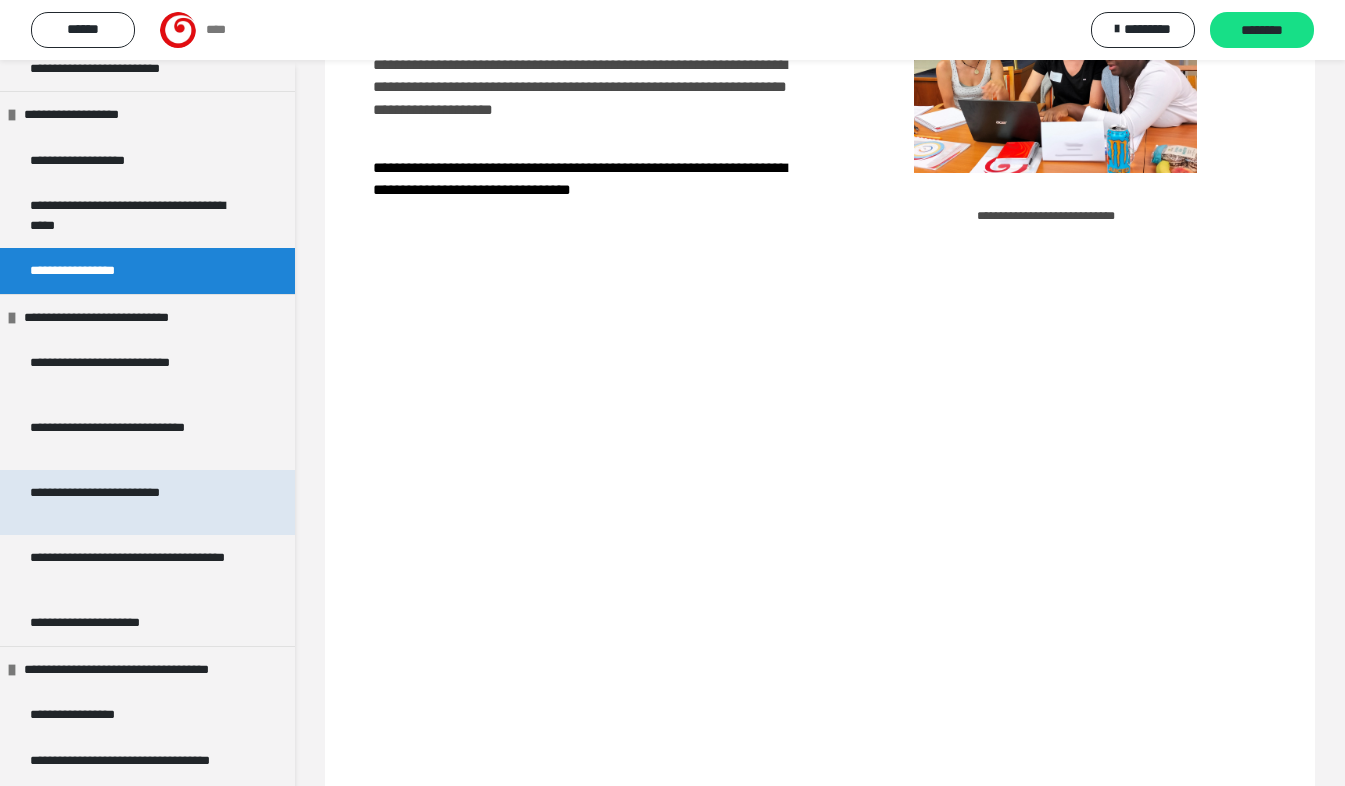 click on "**********" at bounding box center (132, 502) 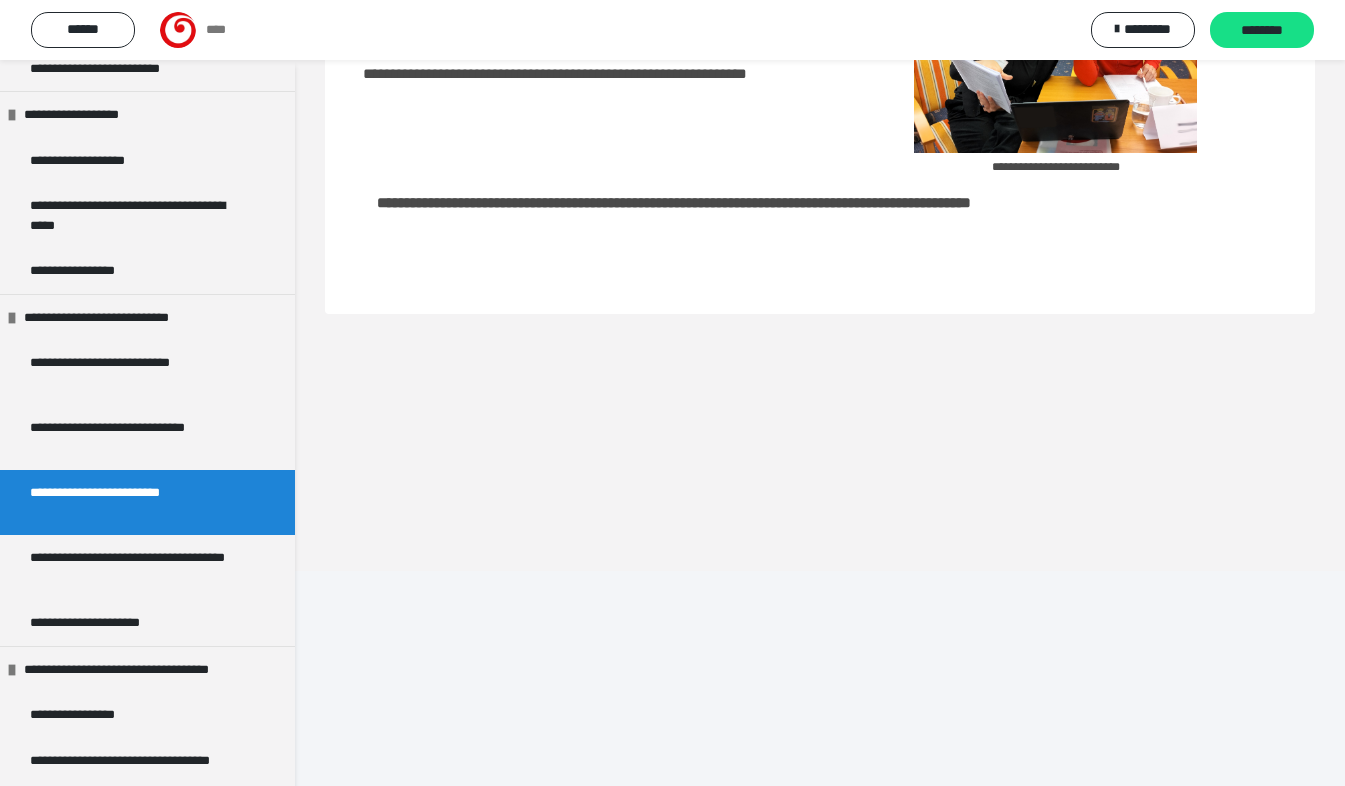 scroll, scrollTop: 60, scrollLeft: 0, axis: vertical 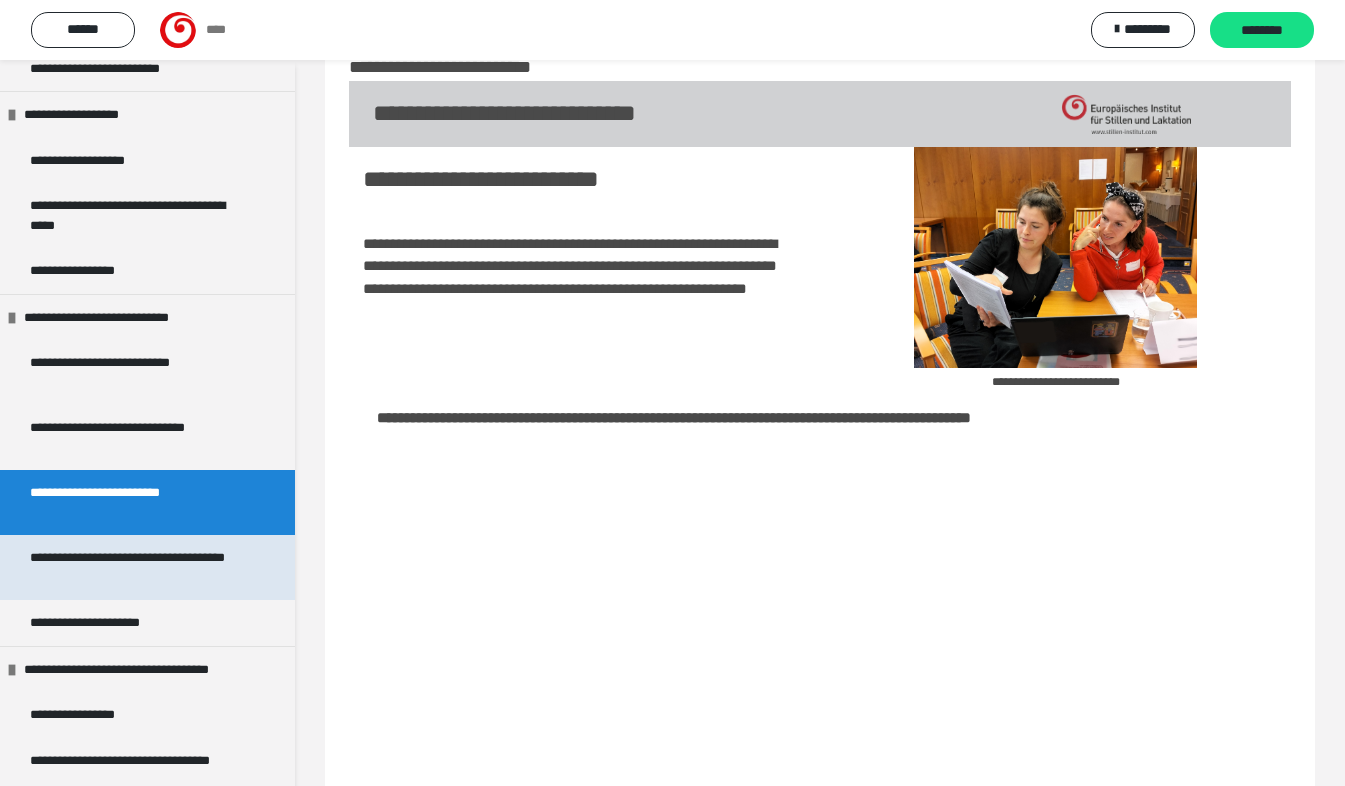 click on "**********" at bounding box center [132, 567] 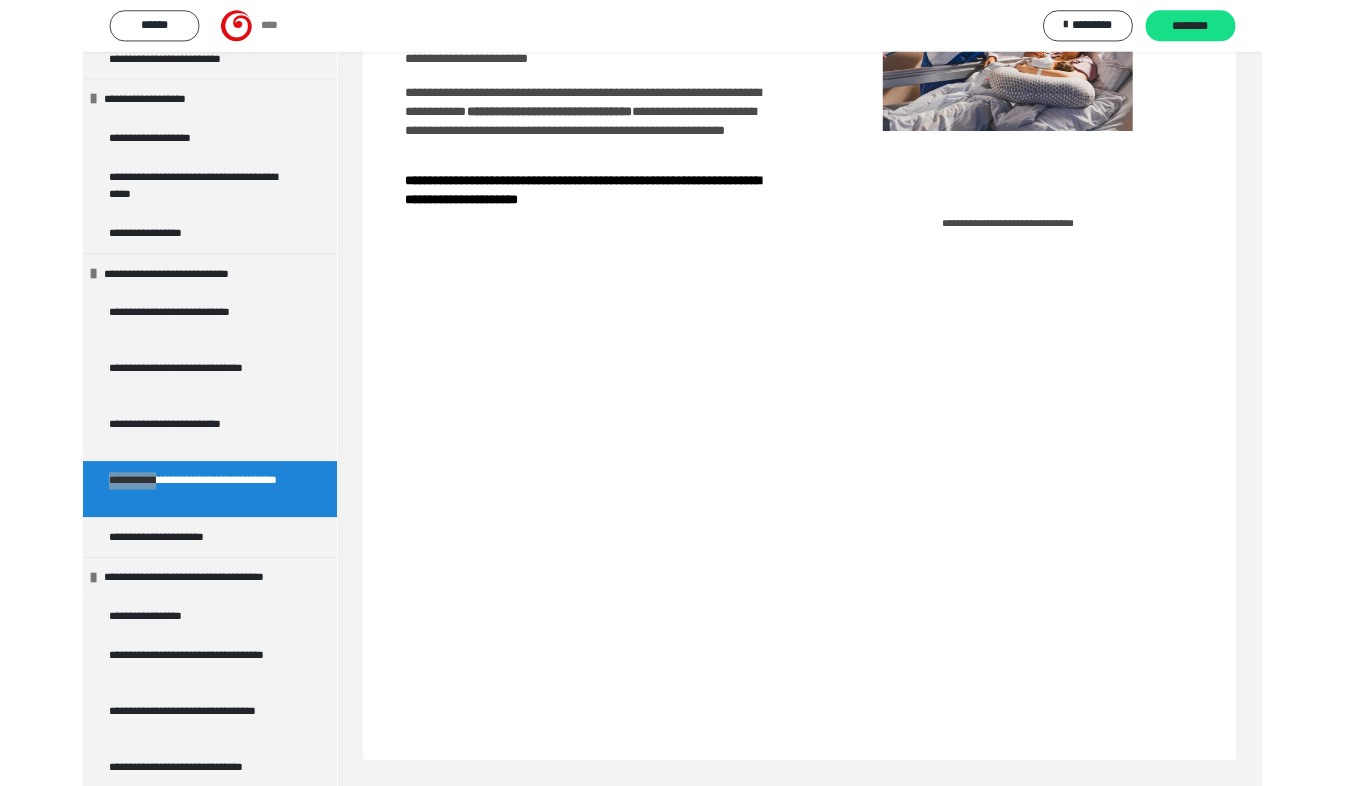 scroll, scrollTop: 418, scrollLeft: 0, axis: vertical 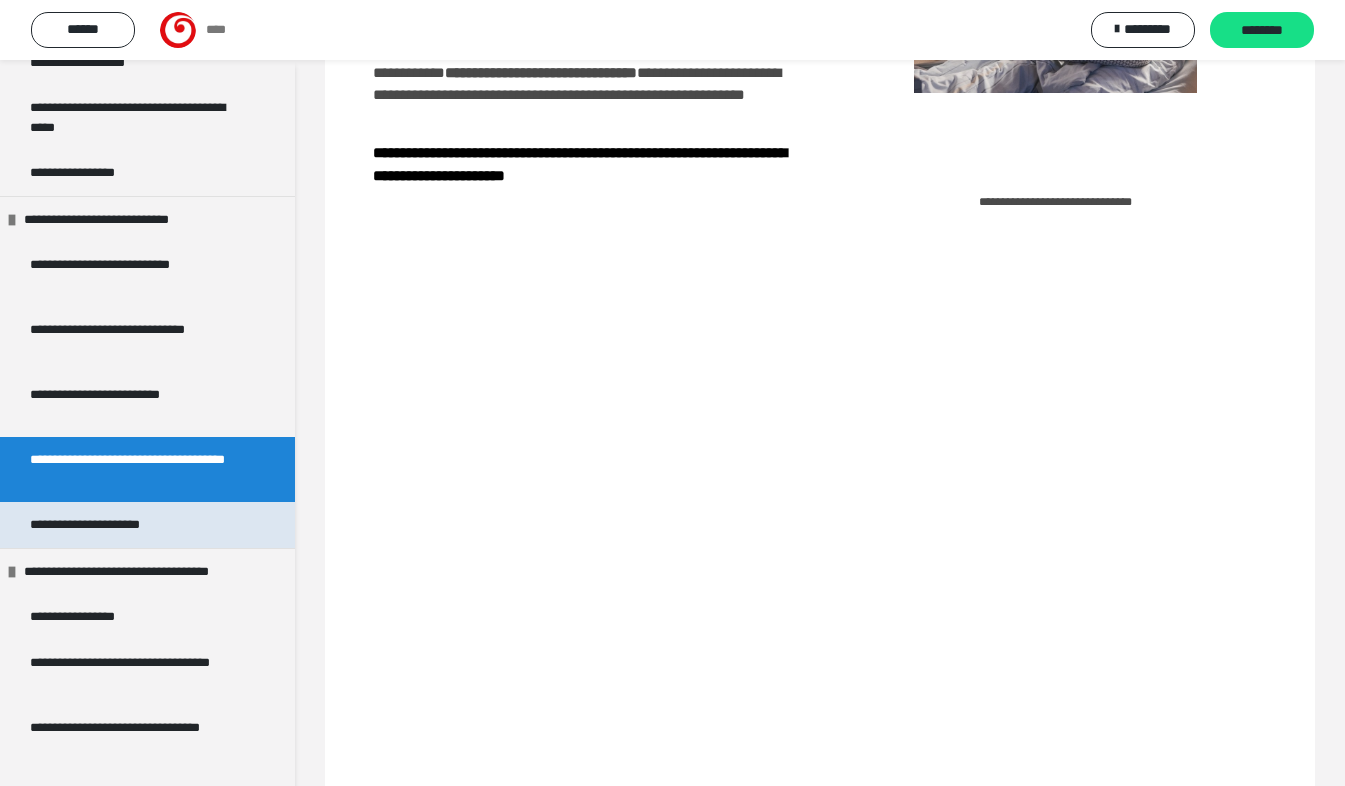 click on "**********" at bounding box center [106, 525] 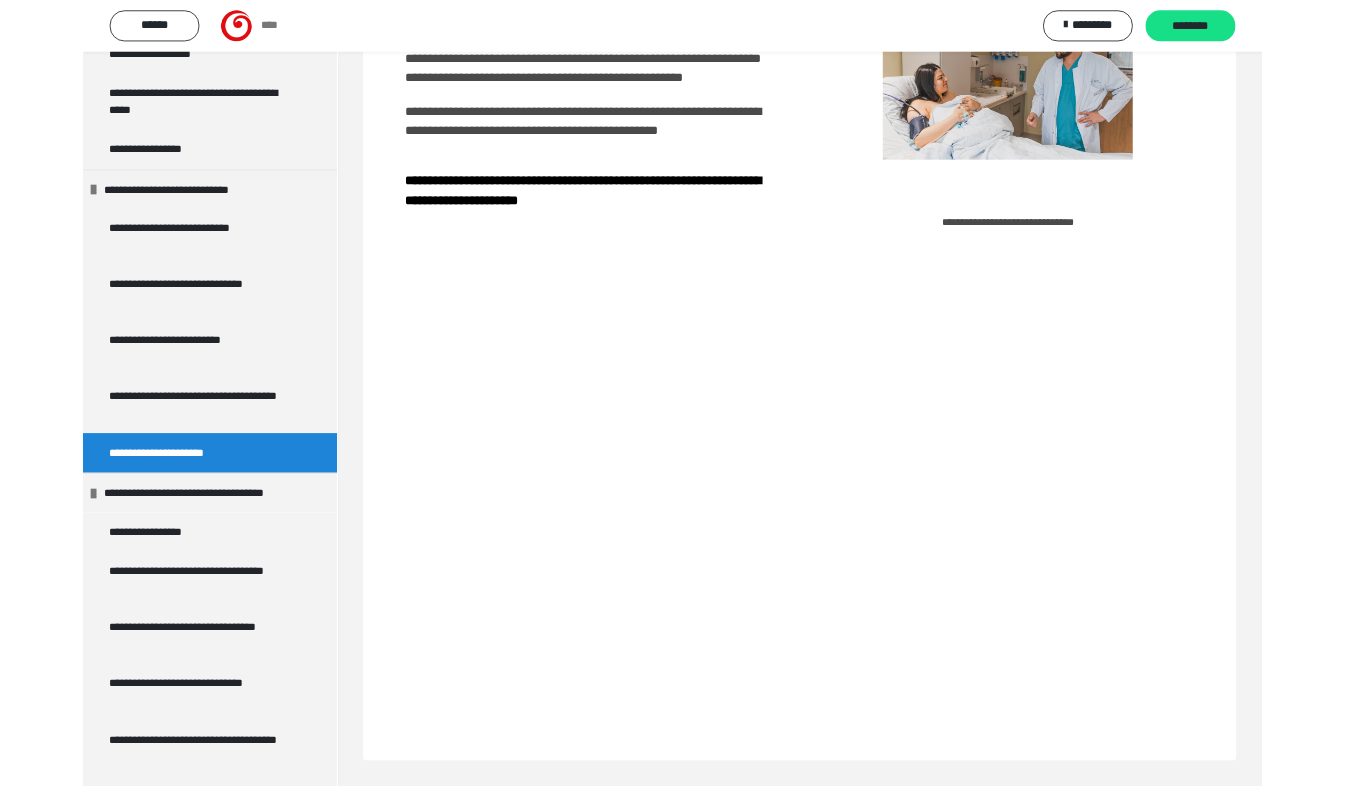 scroll, scrollTop: 292, scrollLeft: 0, axis: vertical 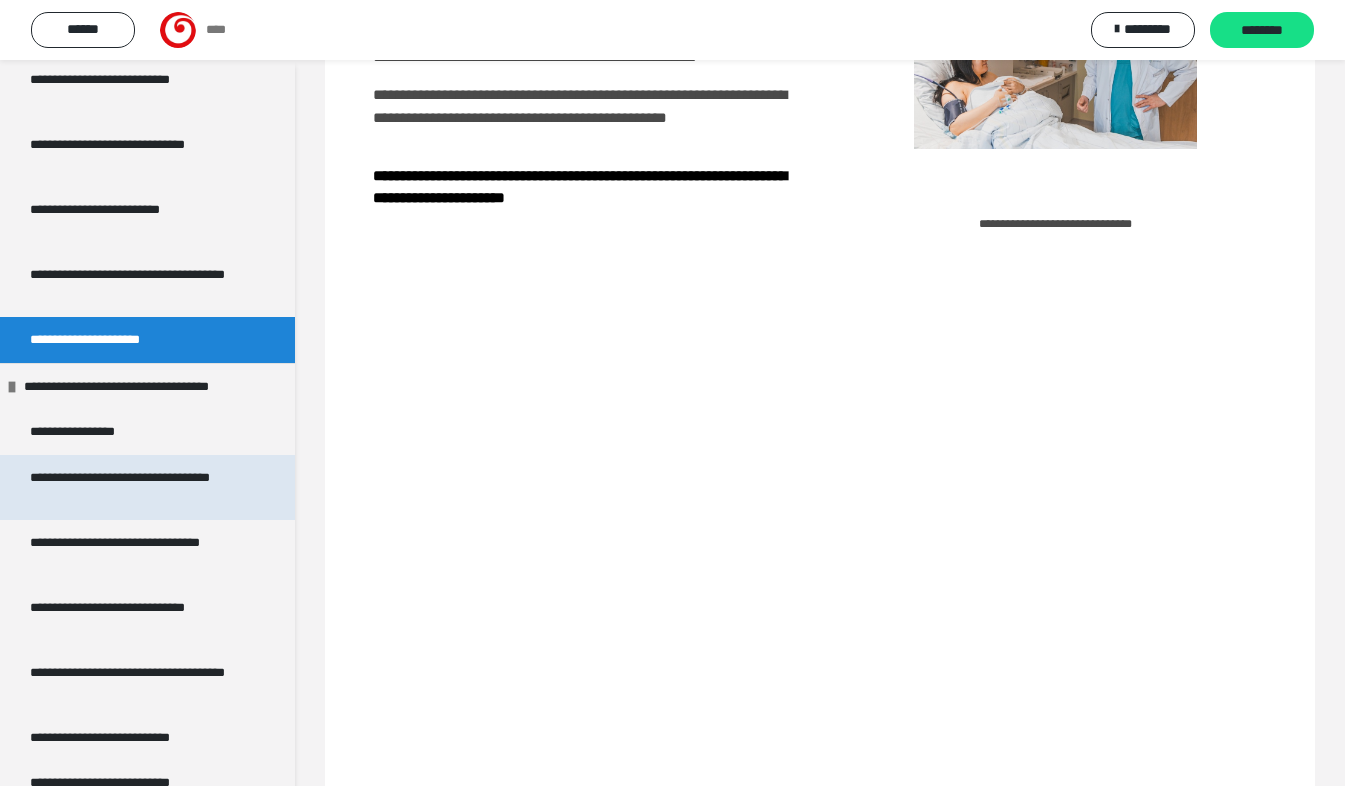 click on "**********" at bounding box center (132, 487) 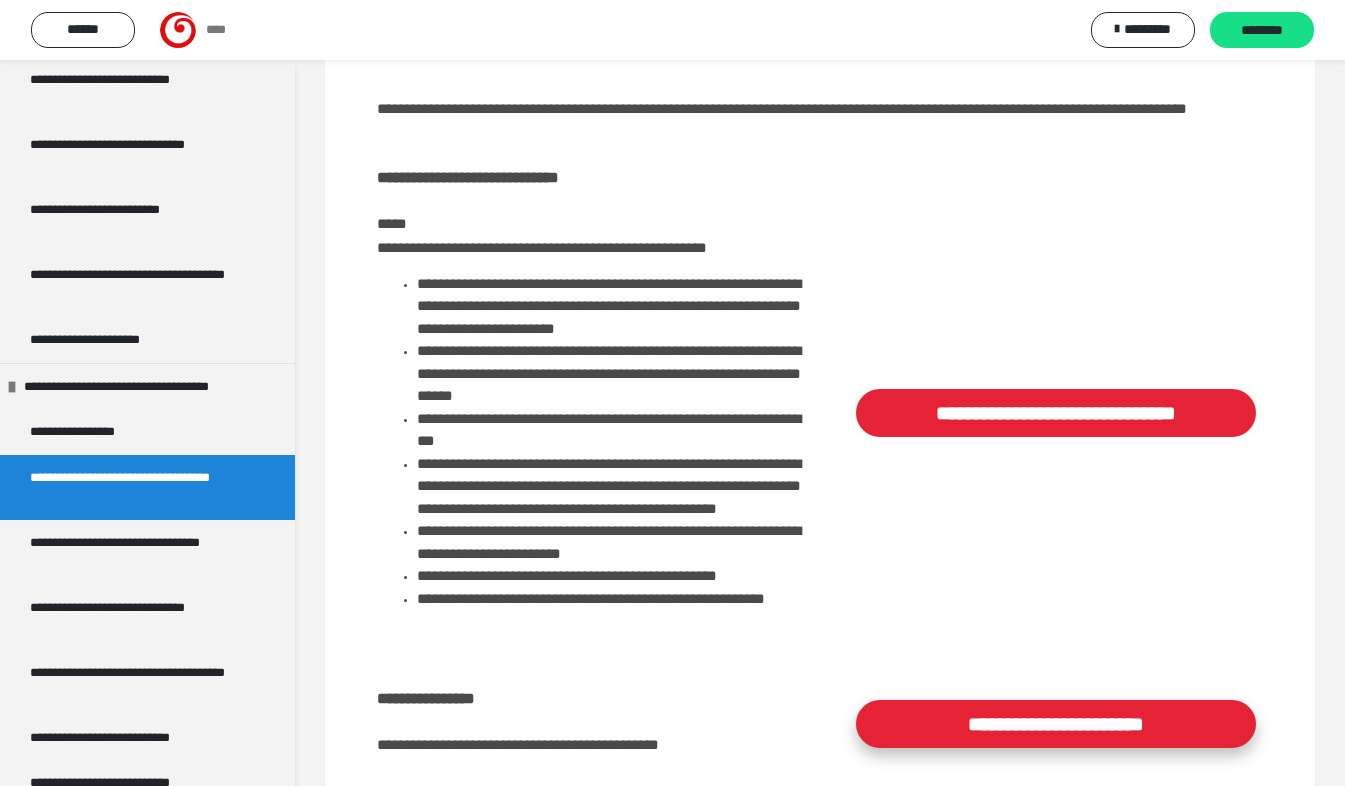 scroll, scrollTop: 215, scrollLeft: 0, axis: vertical 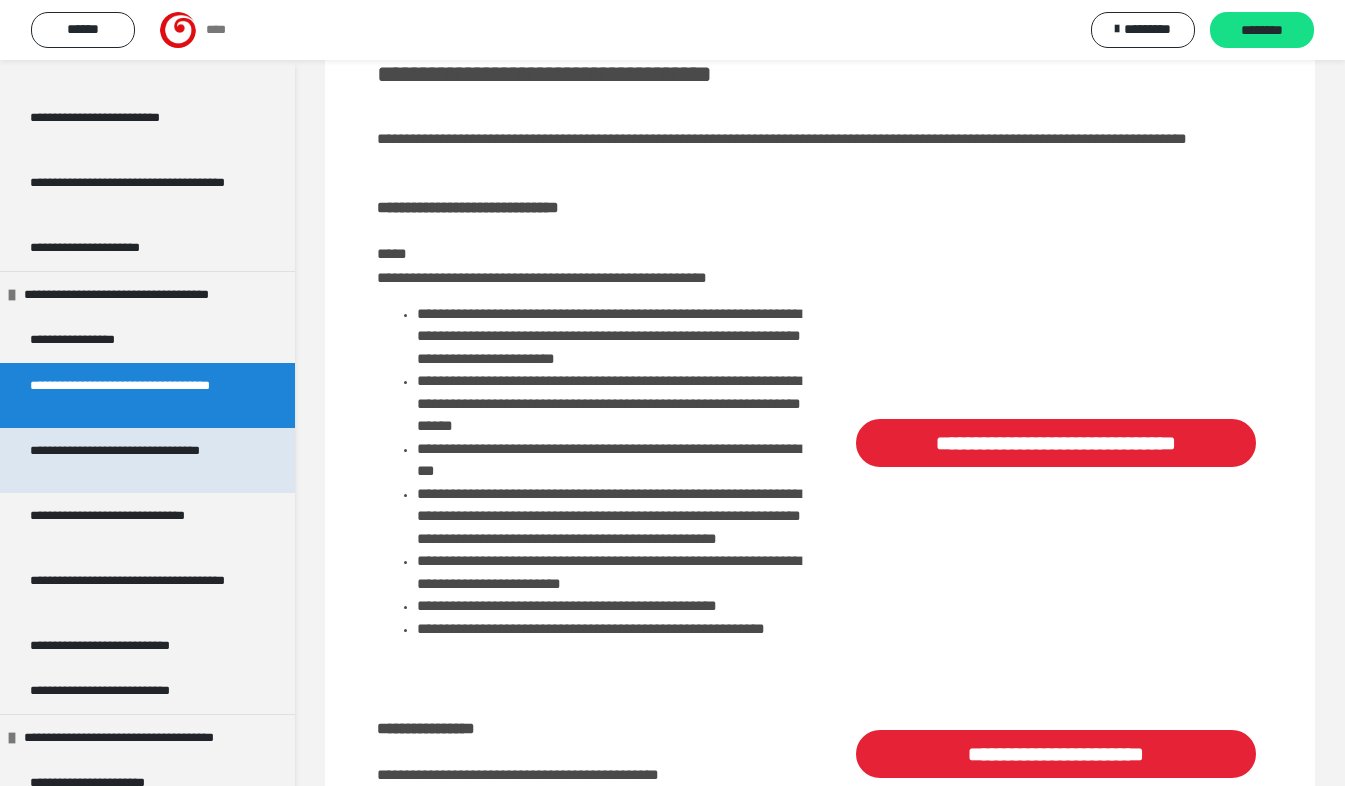 click on "**********" at bounding box center (132, 460) 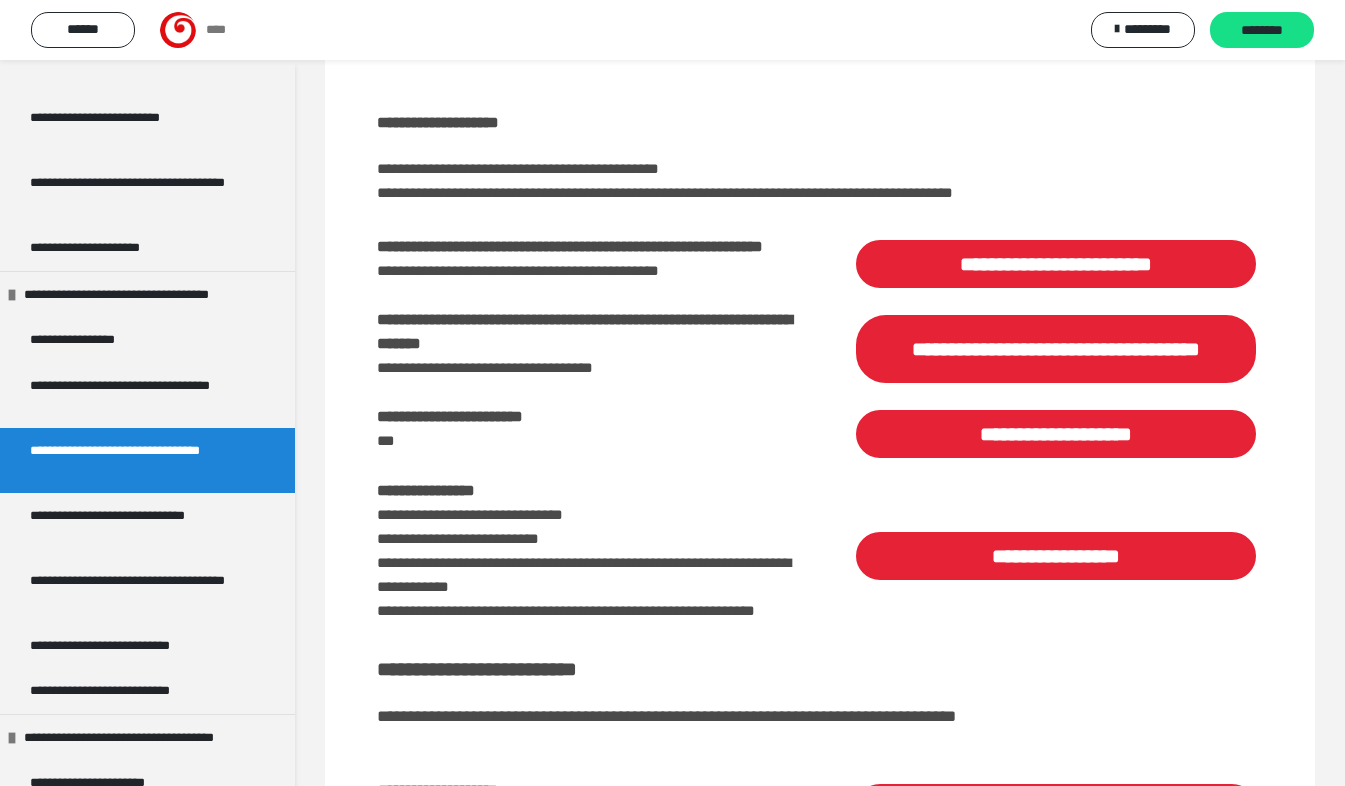 scroll, scrollTop: 671, scrollLeft: 0, axis: vertical 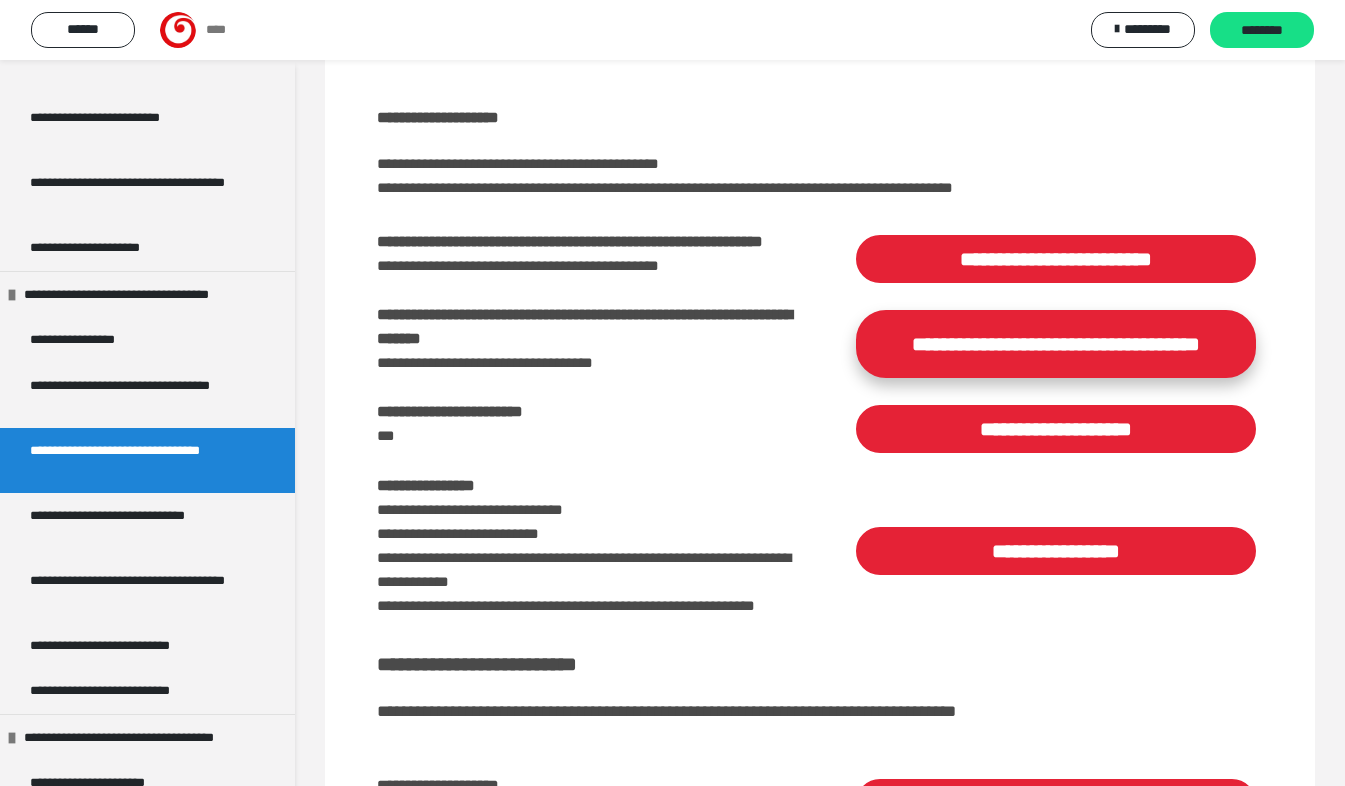 click on "**********" at bounding box center (1056, 344) 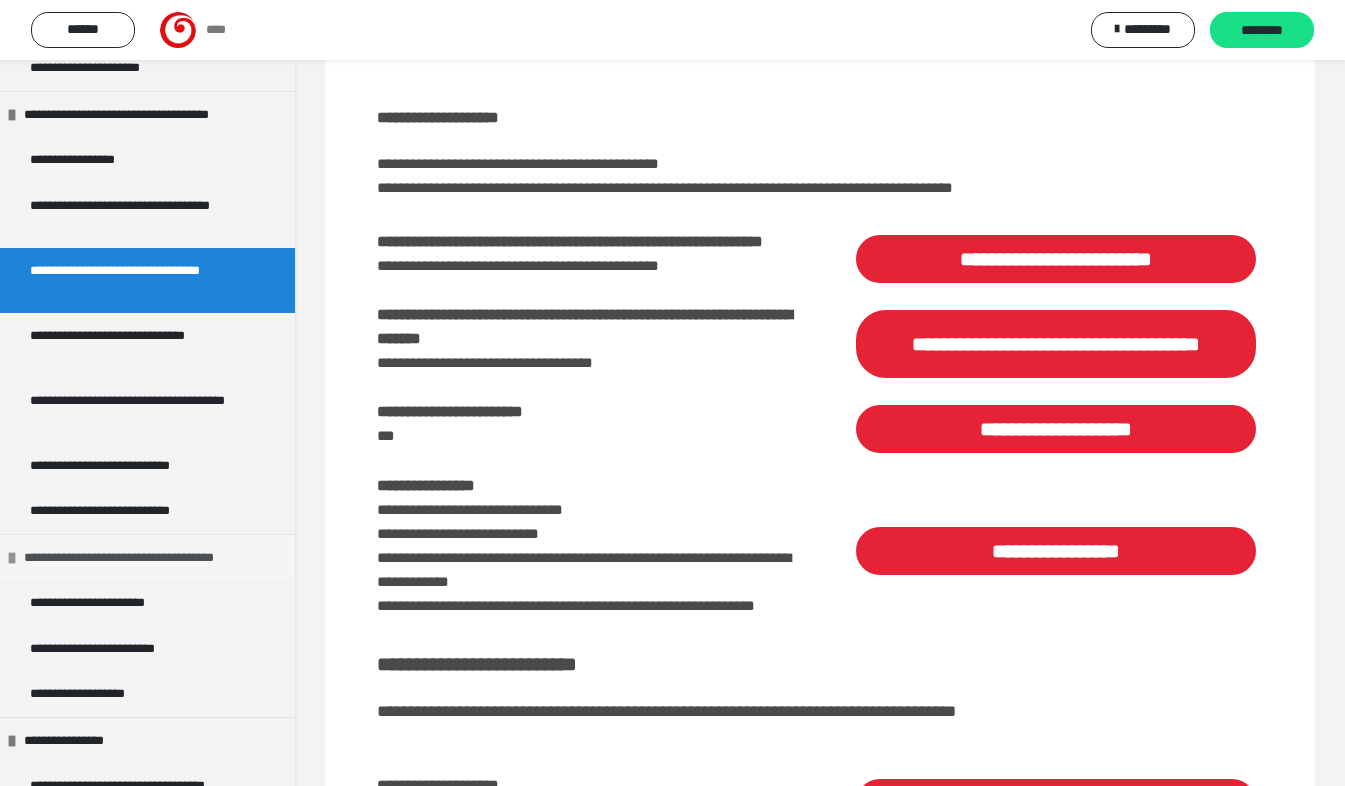 scroll, scrollTop: 4111, scrollLeft: 0, axis: vertical 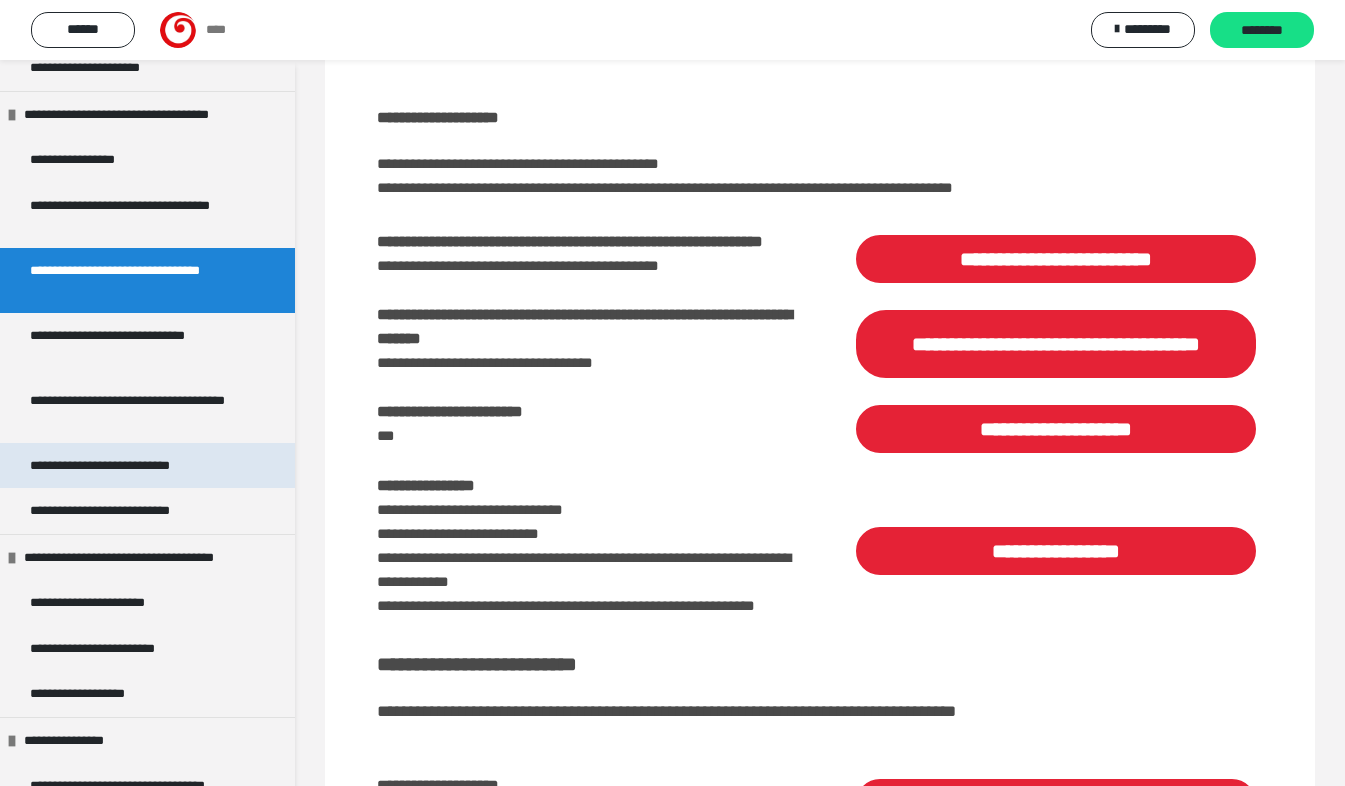 click on "**********" at bounding box center (127, 466) 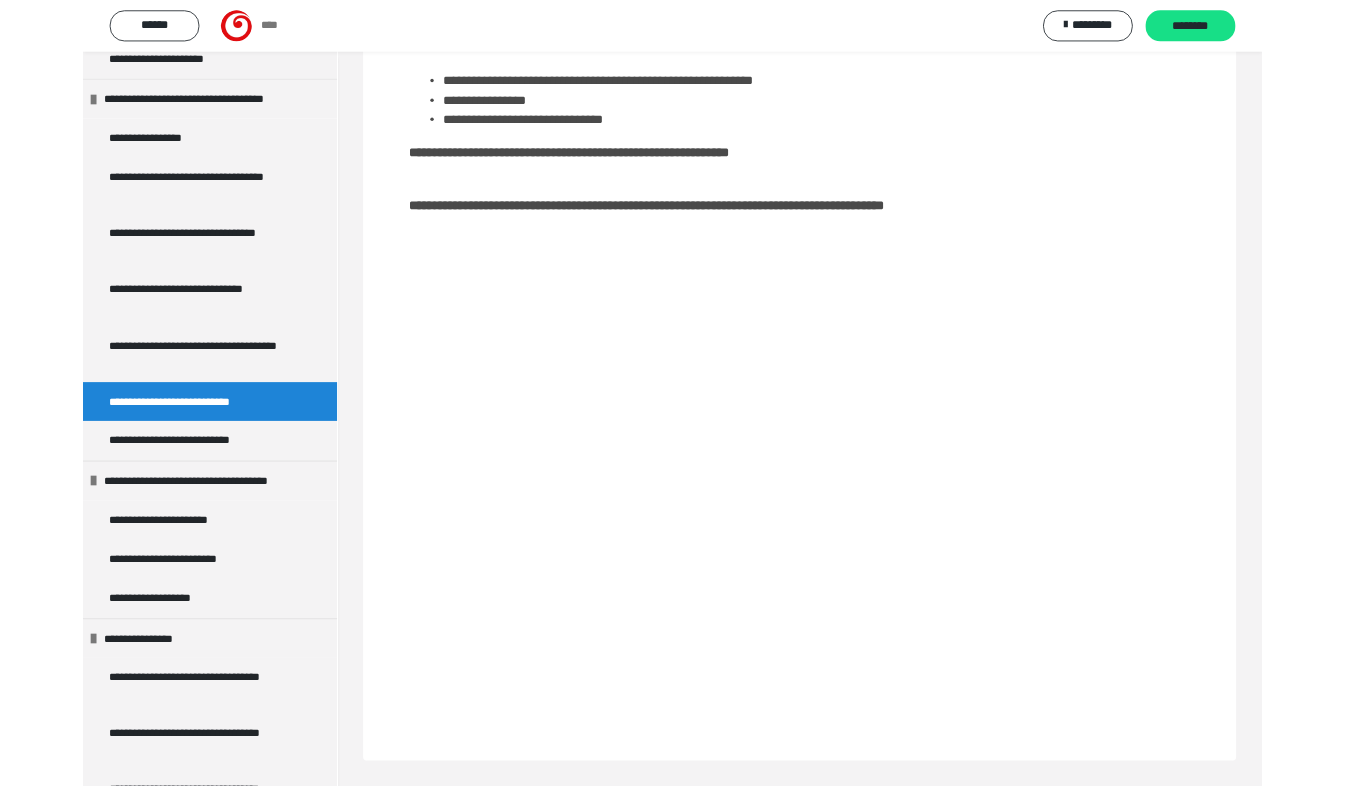 scroll, scrollTop: 335, scrollLeft: 0, axis: vertical 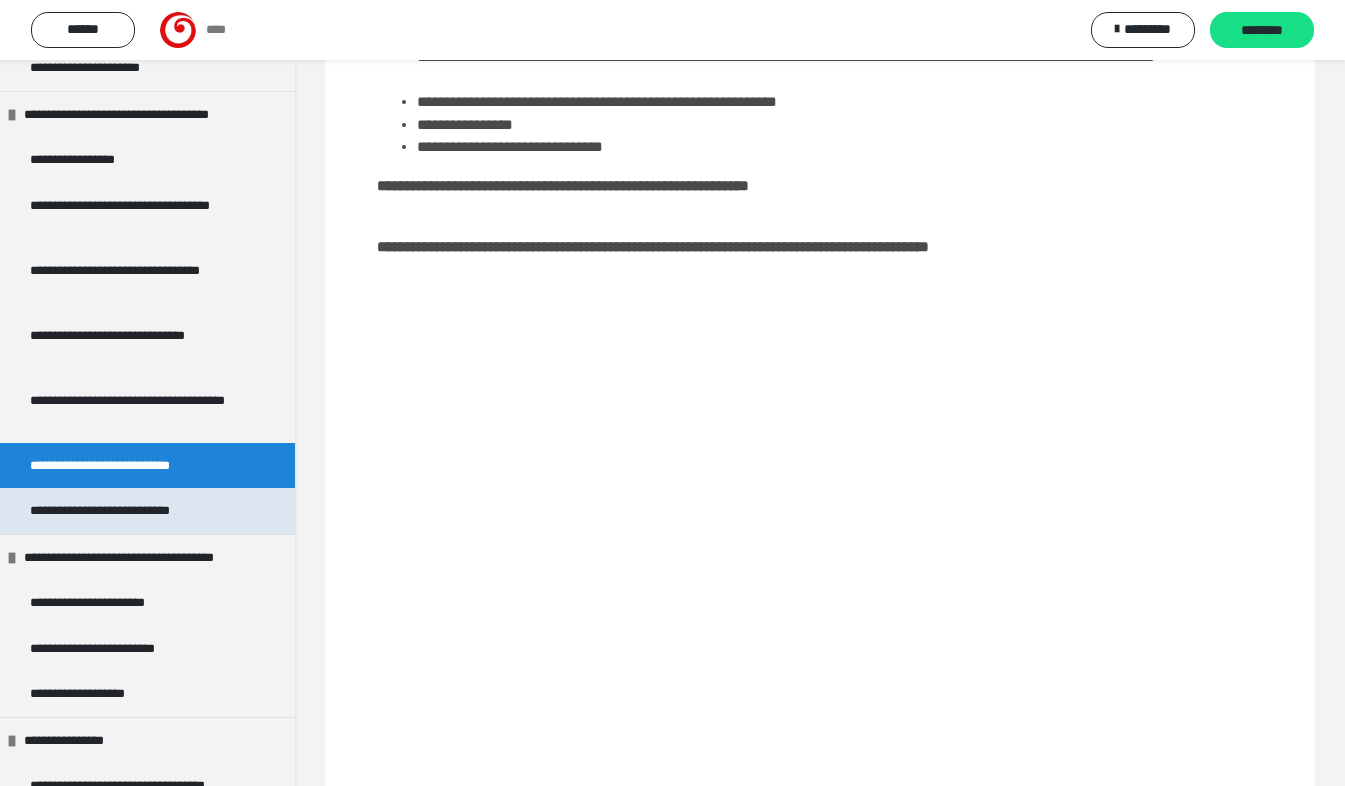 click on "**********" at bounding box center [129, 511] 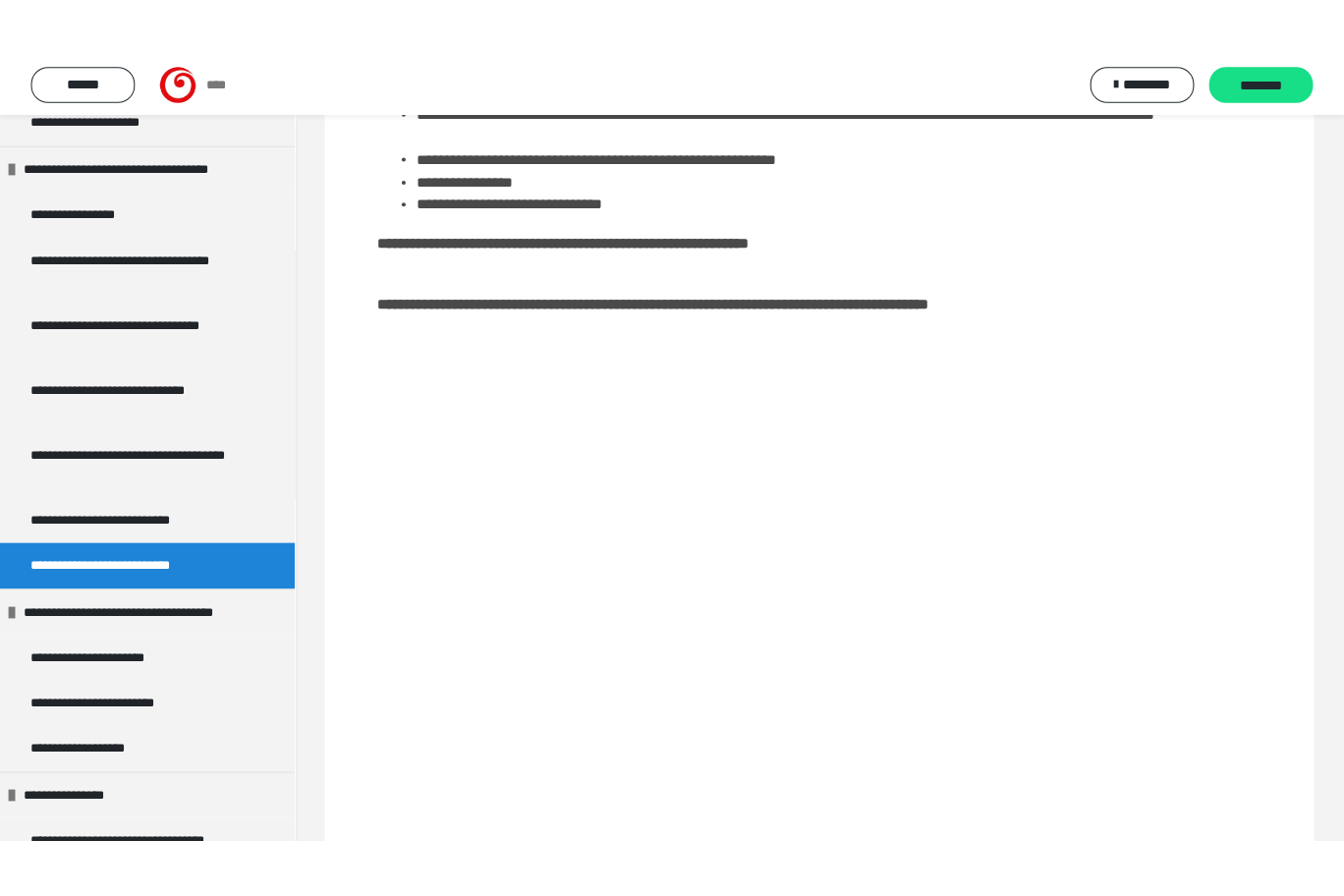 scroll, scrollTop: 322, scrollLeft: 0, axis: vertical 